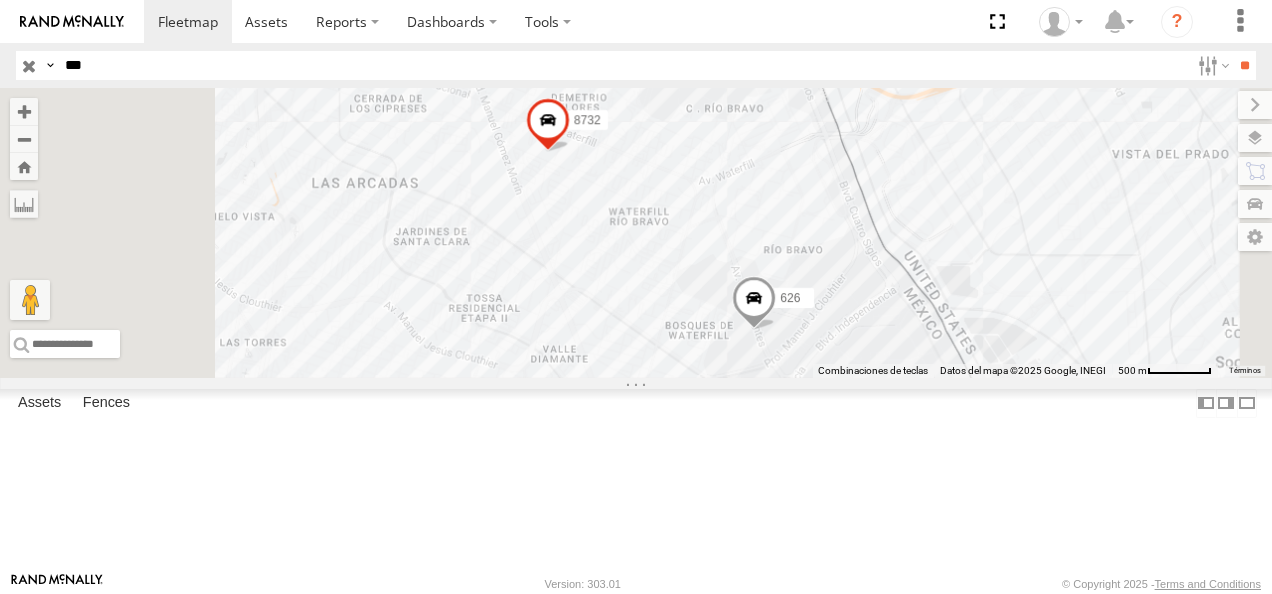 scroll, scrollTop: 0, scrollLeft: 0, axis: both 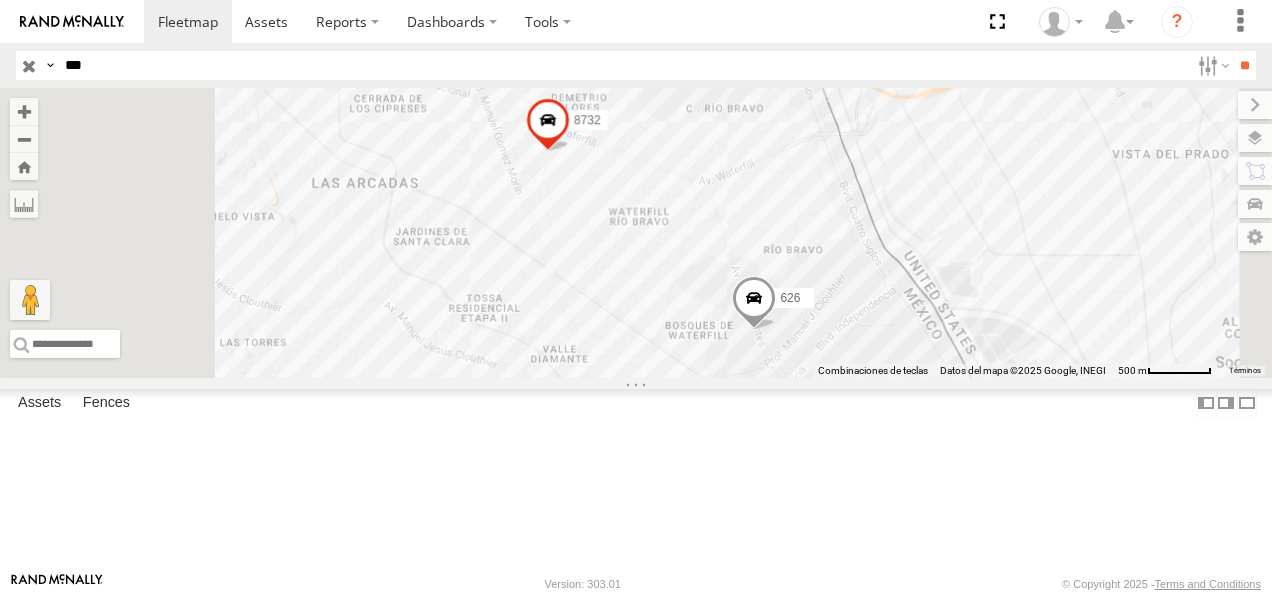drag, startPoint x: 64, startPoint y: 72, endPoint x: 16, endPoint y: 78, distance: 48.373547 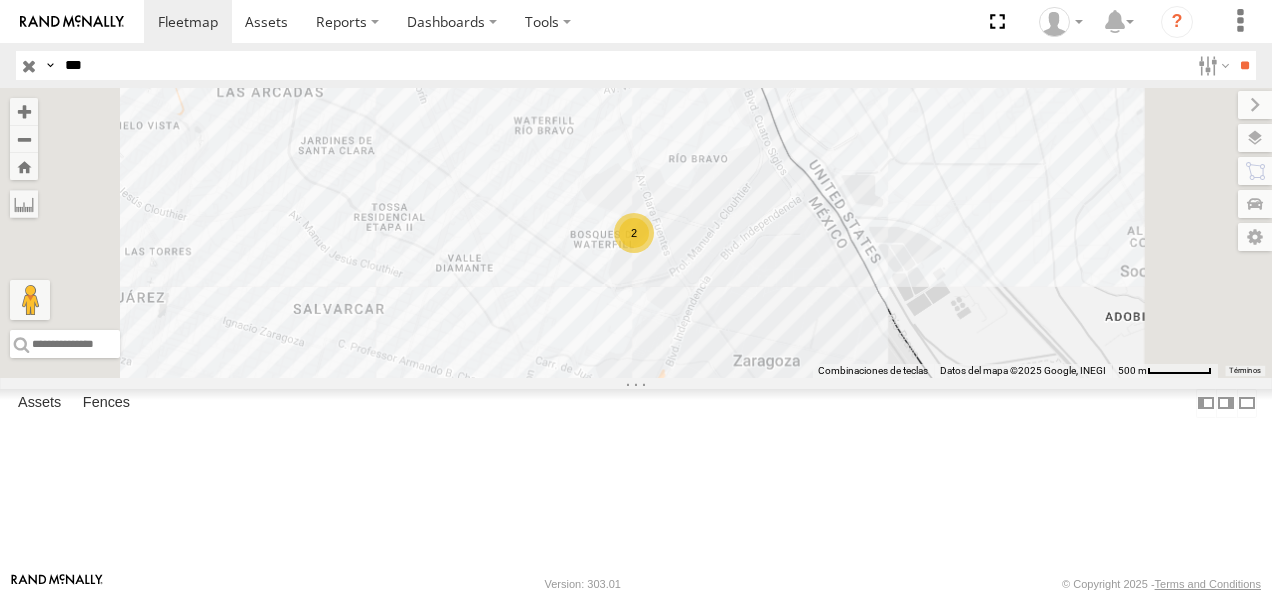 click on "205" at bounding box center [0, 0] 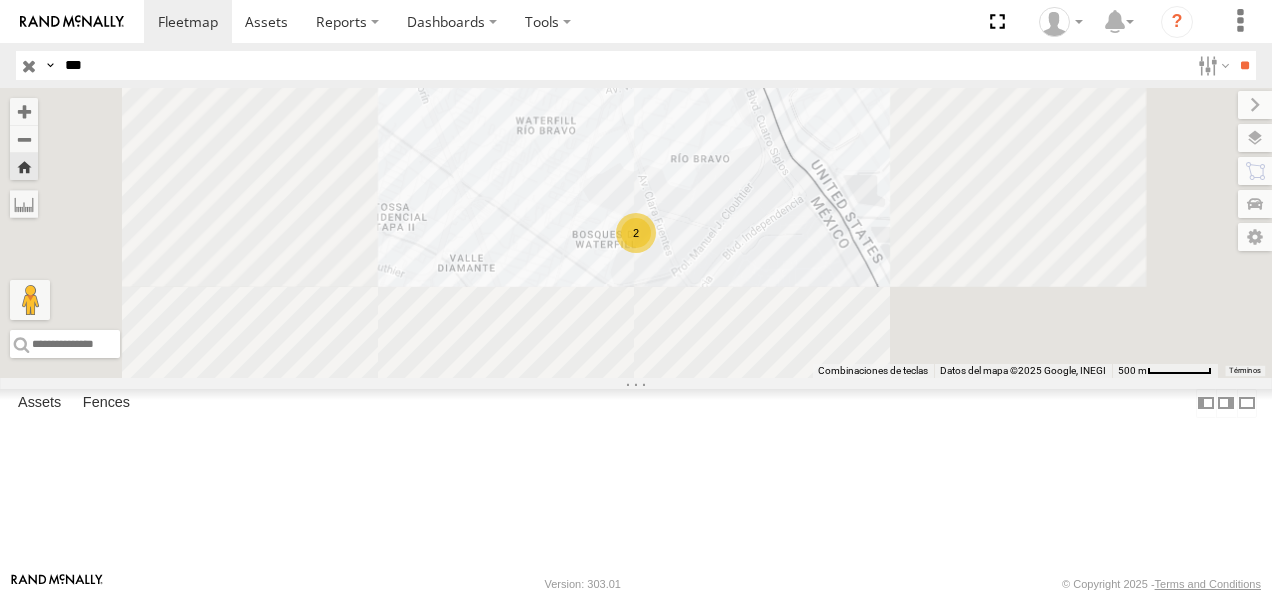 drag, startPoint x: 139, startPoint y: 72, endPoint x: 6, endPoint y: 72, distance: 133 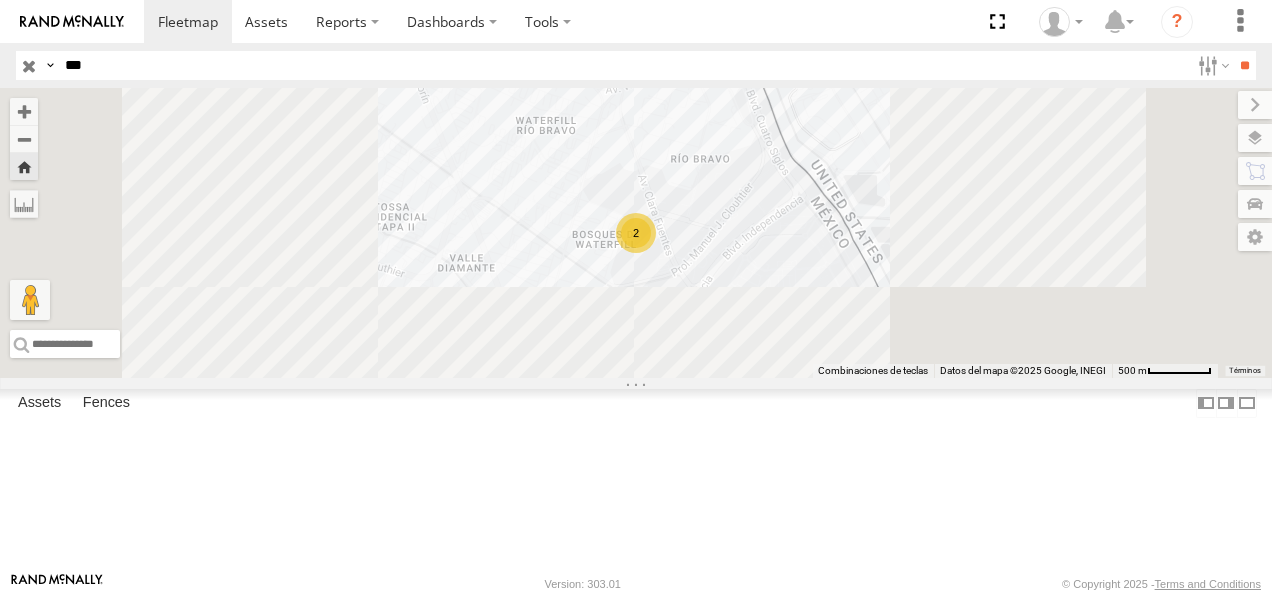 click on "**" at bounding box center [1244, 65] 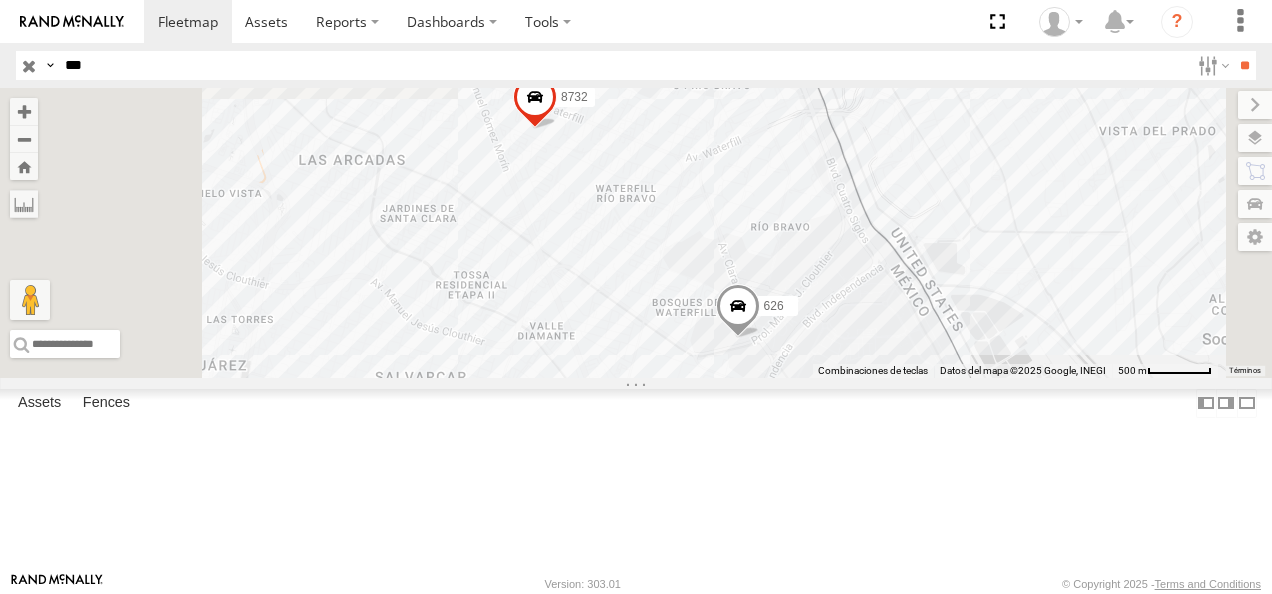 click on "205" at bounding box center (0, 0) 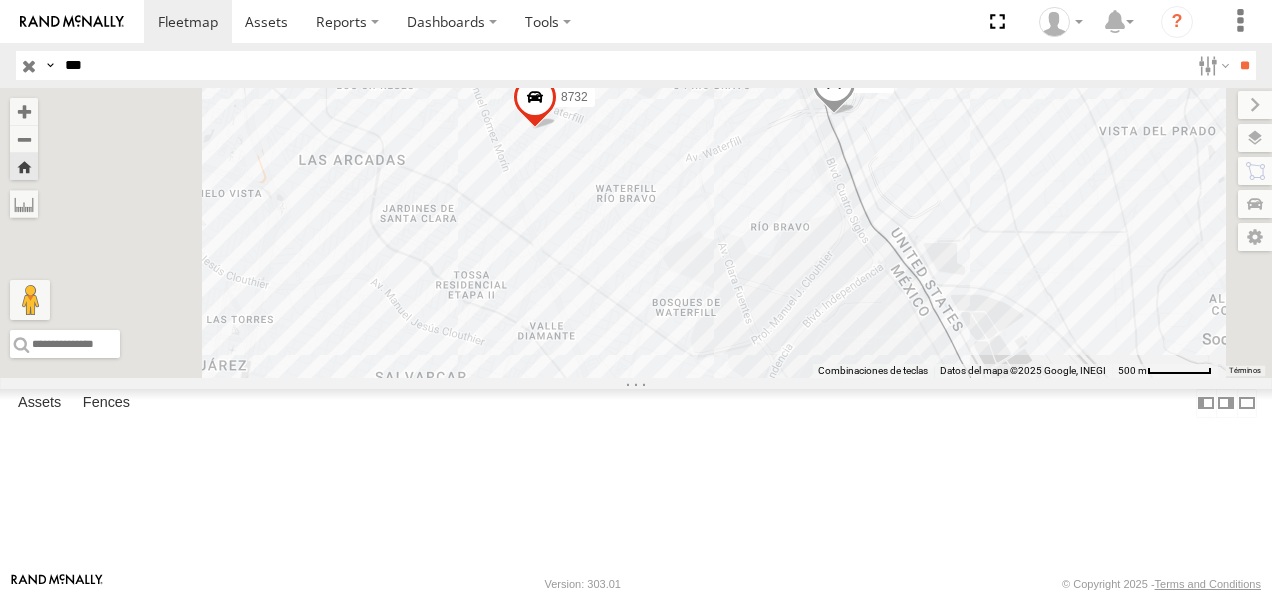 click on "626
FLEX NORTE" at bounding box center [0, 0] 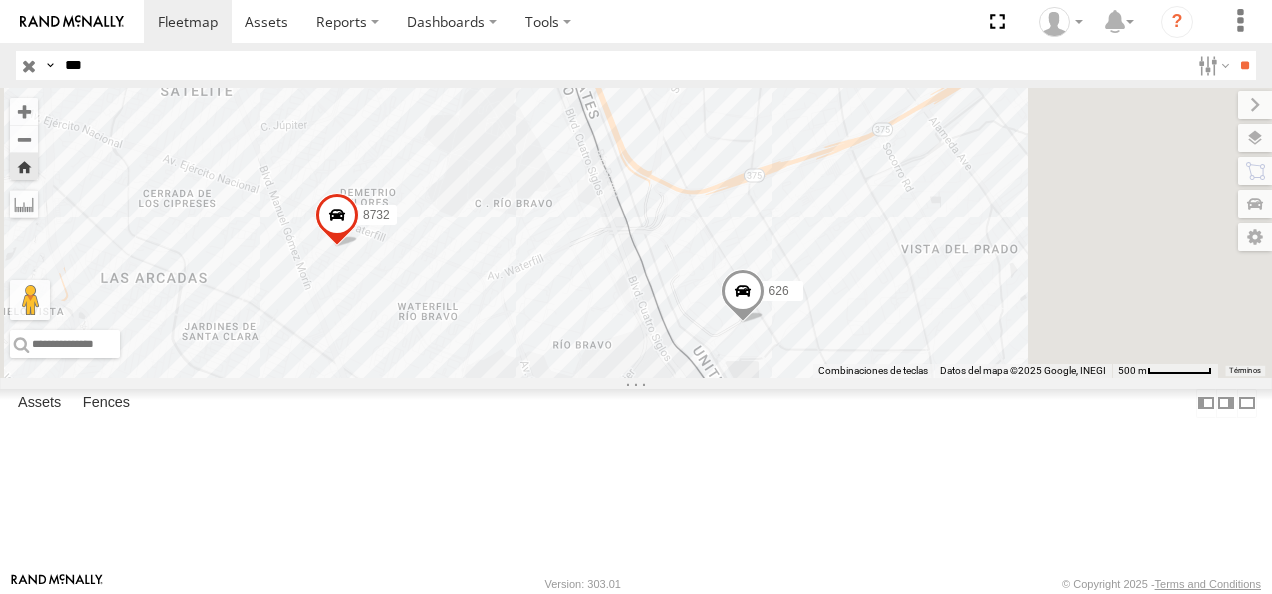 click 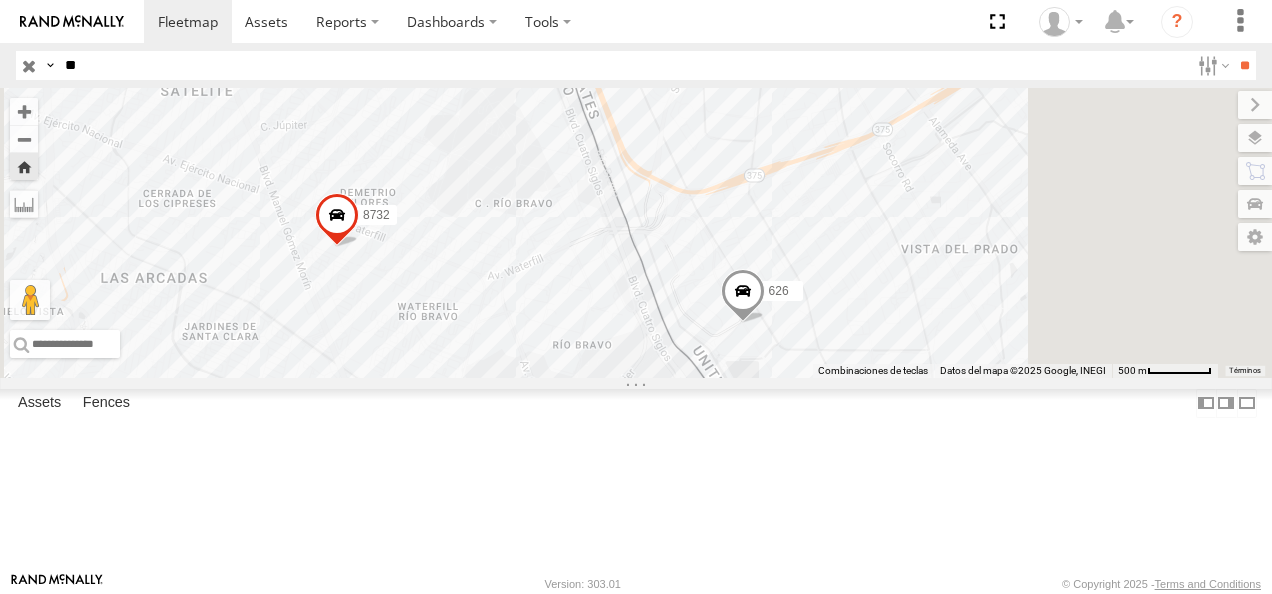 click on "**" at bounding box center [1244, 65] 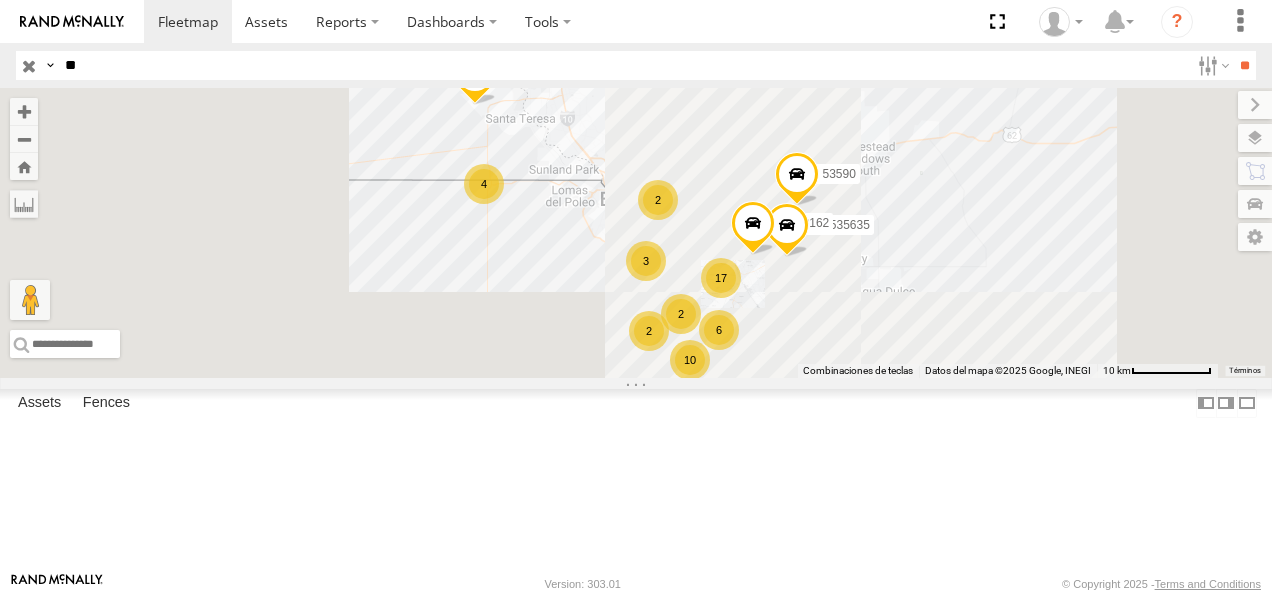 scroll, scrollTop: 300, scrollLeft: 0, axis: vertical 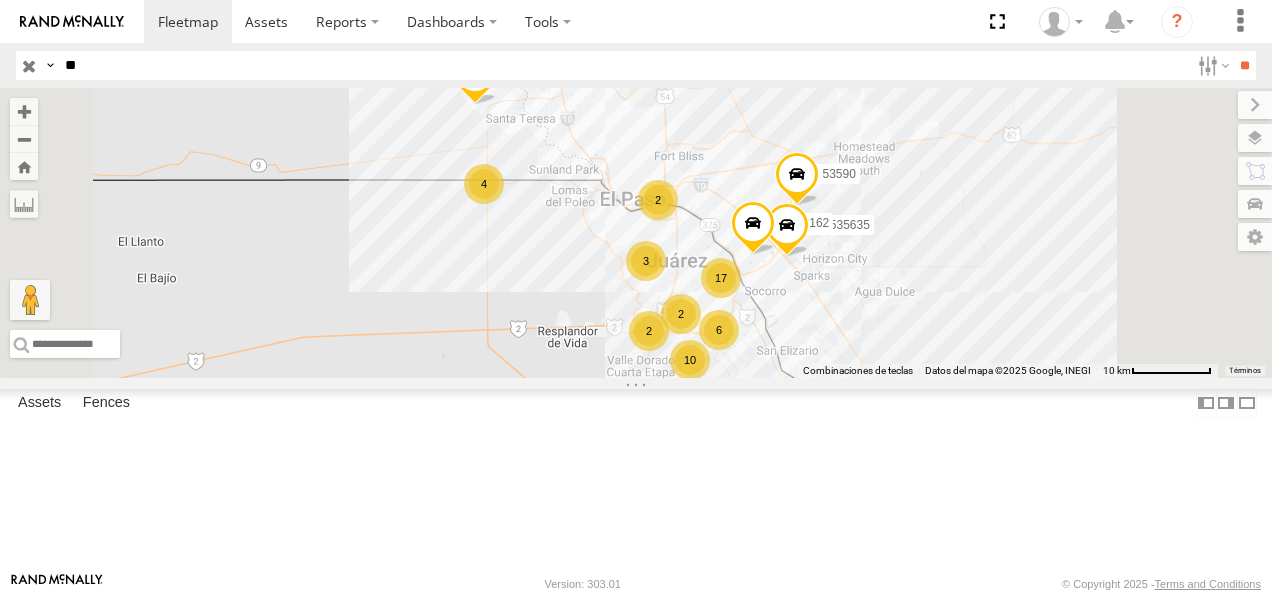 click on "94" at bounding box center (0, 0) 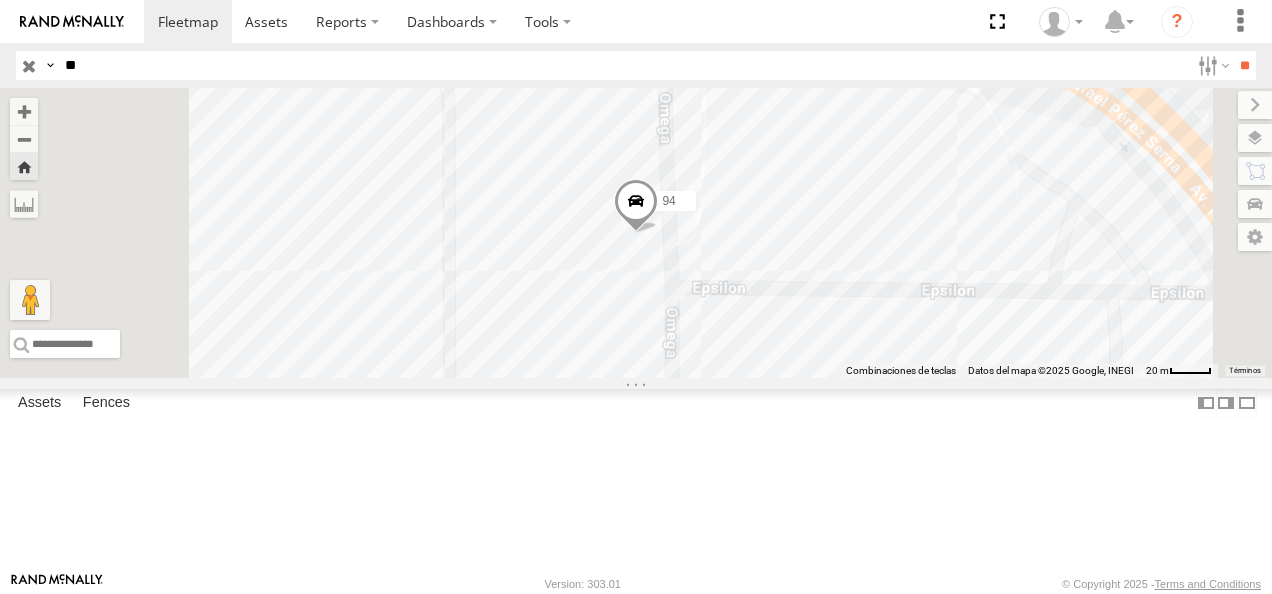 drag, startPoint x: 95, startPoint y: 67, endPoint x: 44, endPoint y: 65, distance: 51.0392 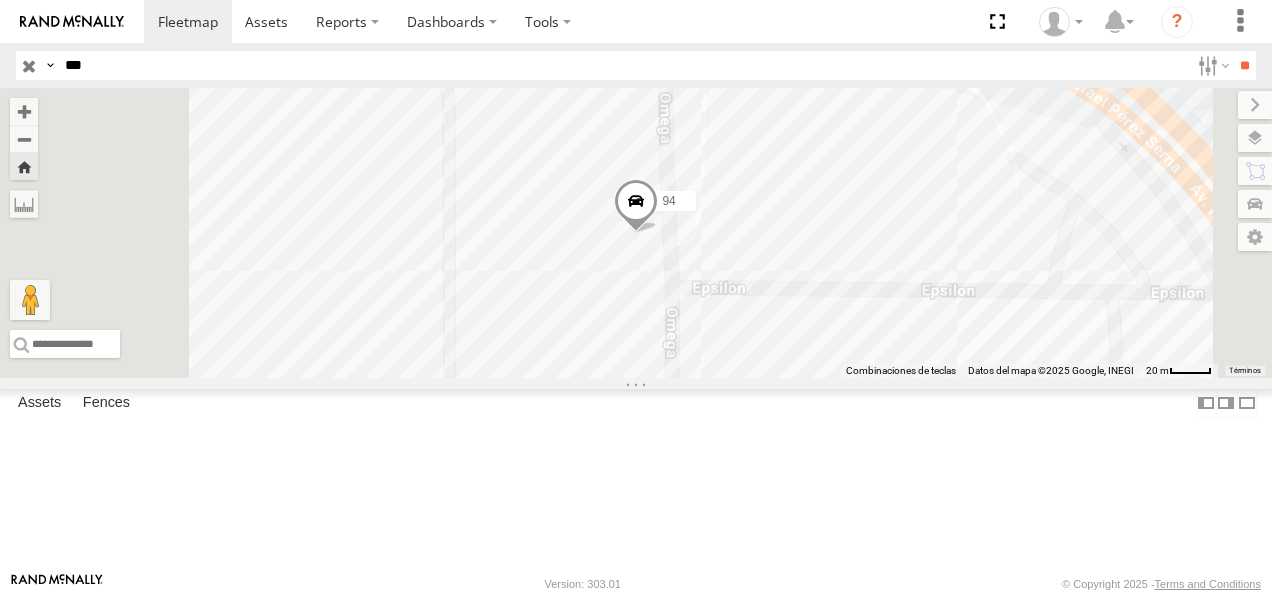 scroll, scrollTop: 0, scrollLeft: 0, axis: both 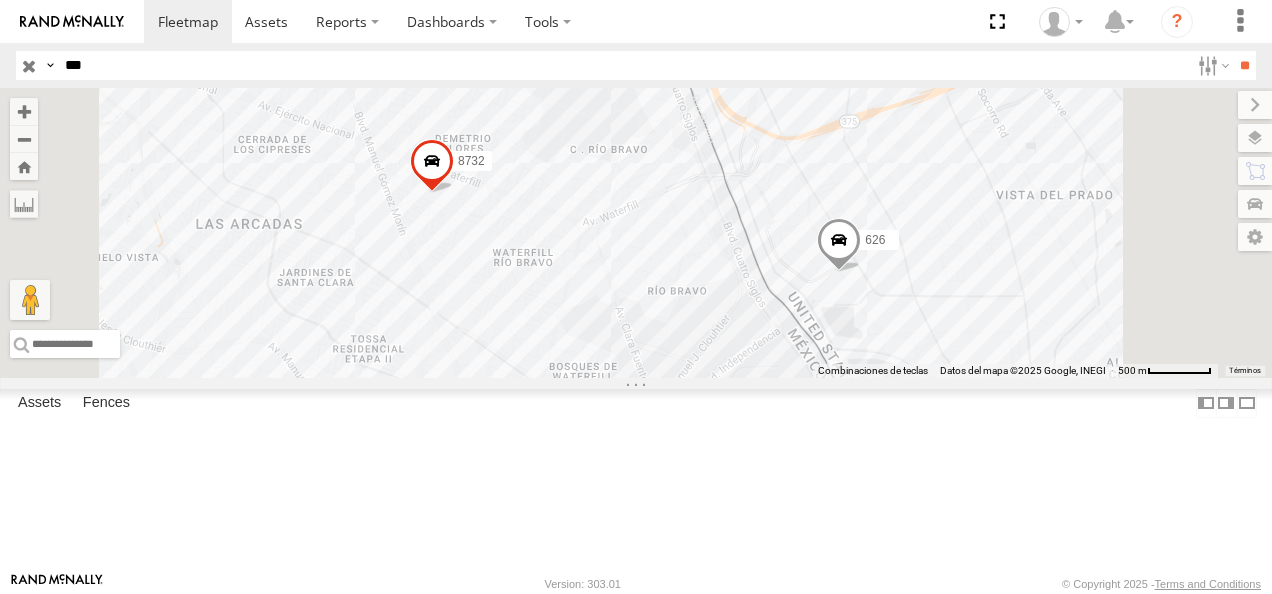 click on "FLEX NORTE" at bounding box center (0, 0) 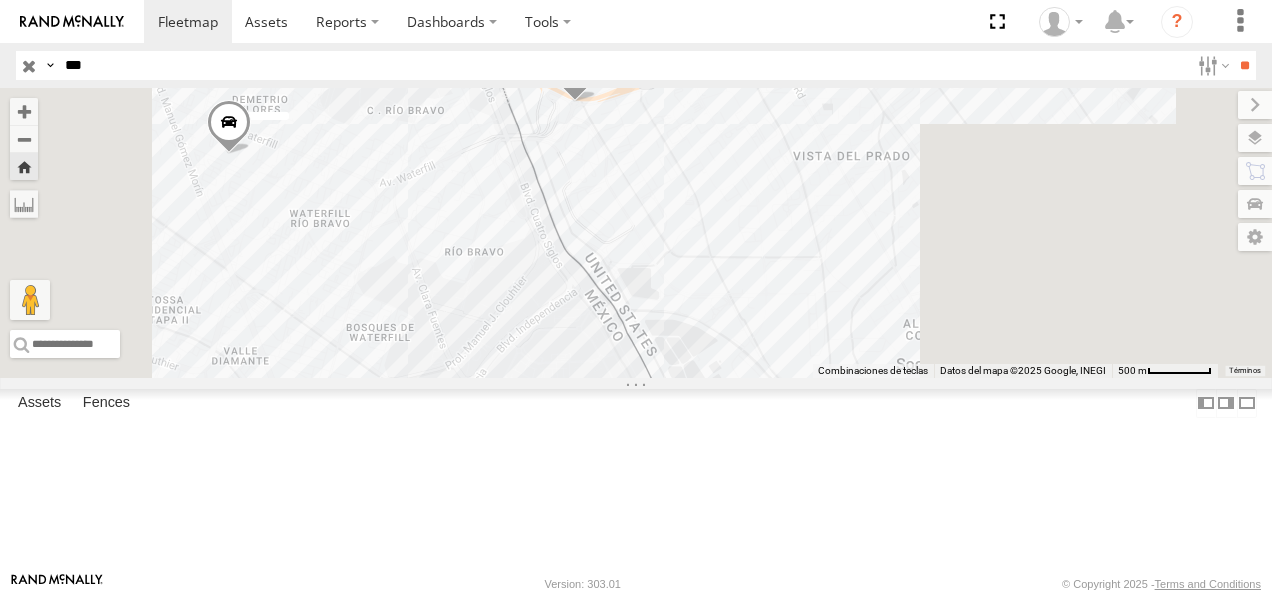 drag, startPoint x: 128, startPoint y: 66, endPoint x: 30, endPoint y: 76, distance: 98.50888 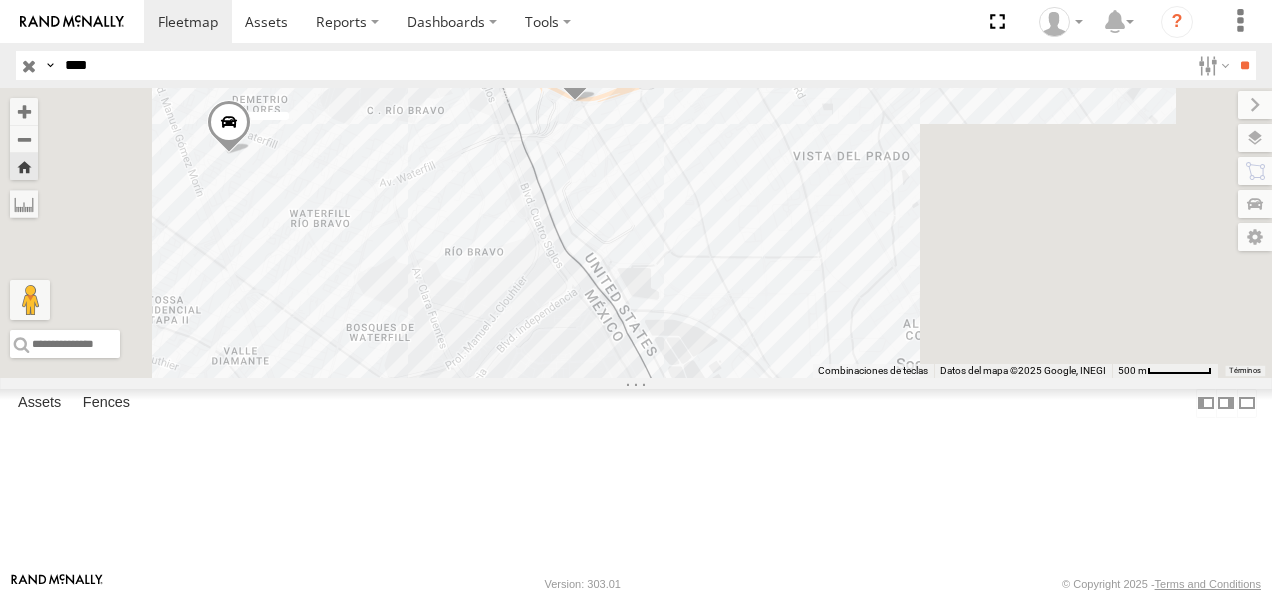 click on "**" at bounding box center (1244, 65) 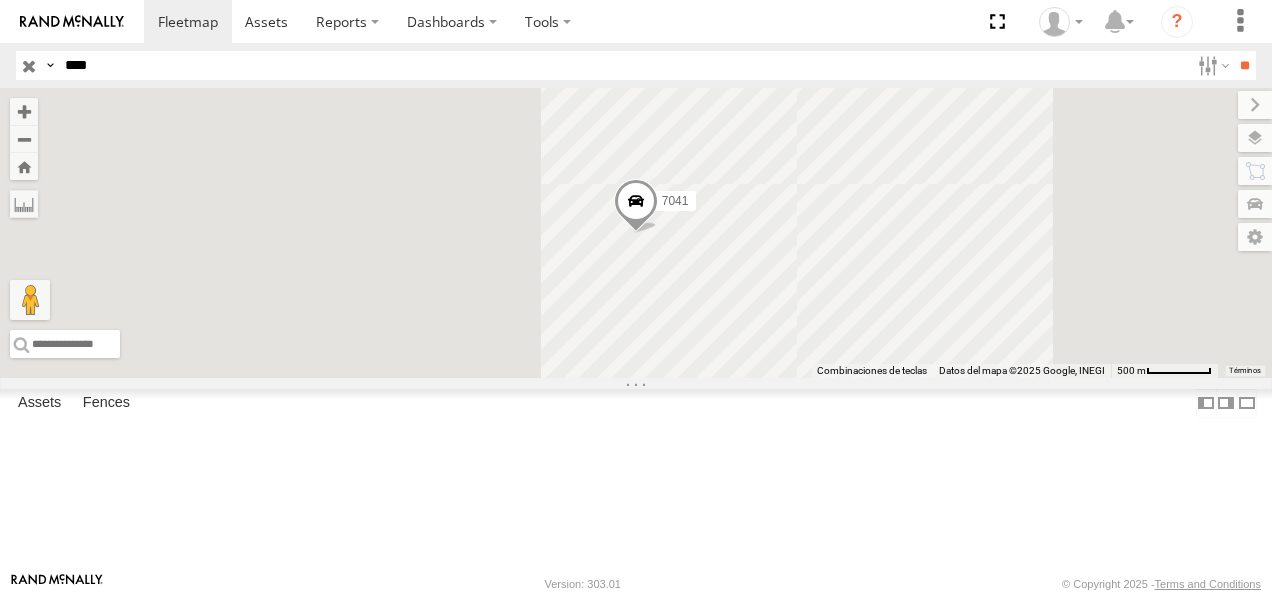 click on "[GEOGRAPHIC_DATA]
AD MEX [PERSON_NAME]
SERVICIO INTERNACIONAL DE ENLACE TERRESTRE SA
31.76199 -106.44939
Video" at bounding box center [0, 0] 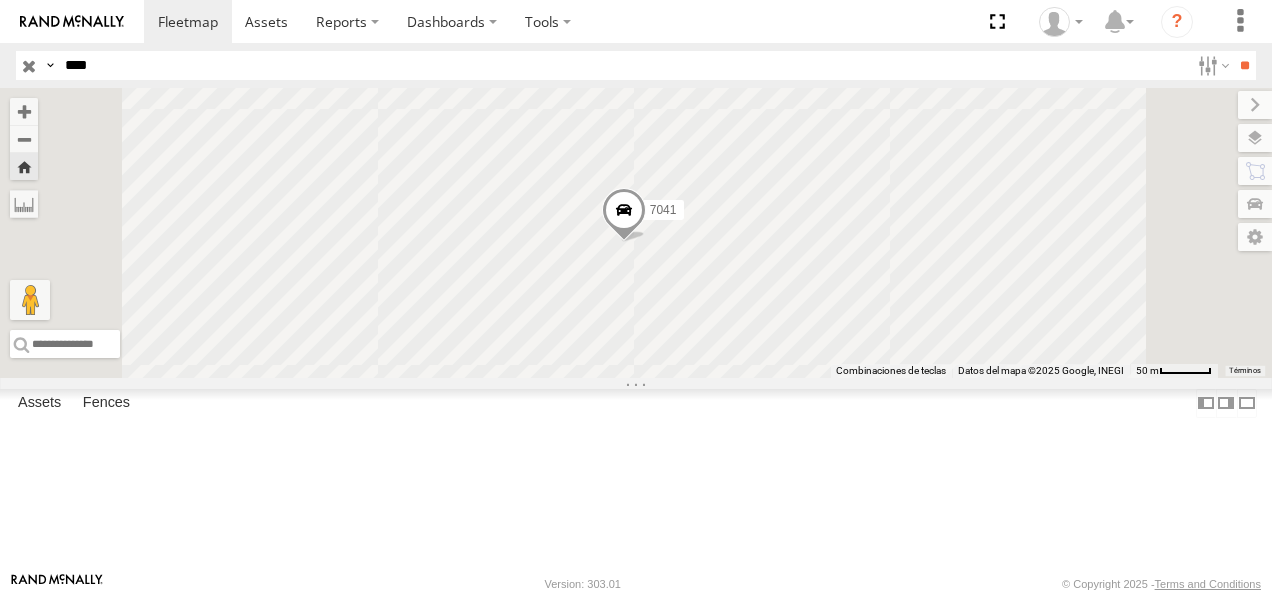 click at bounding box center [624, 215] 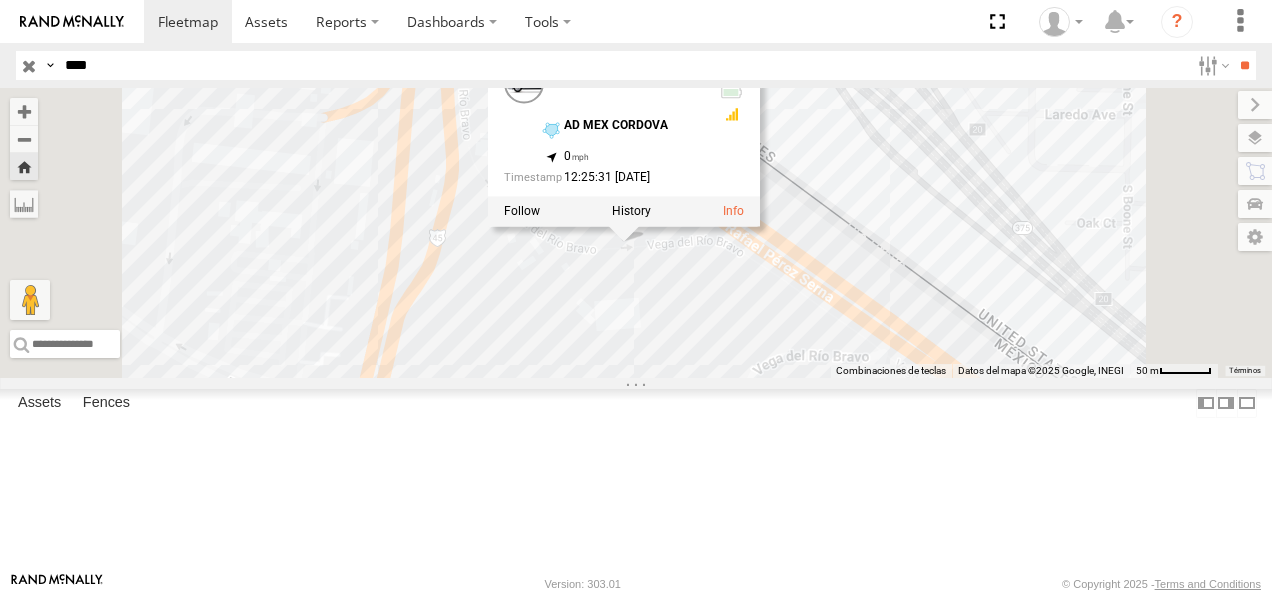 click on "7041 7041 FLEX NORTE AD MEX [PERSON_NAME] 31.76199 ,  -106.44939 0 12:25:31 [DATE]" at bounding box center [636, 233] 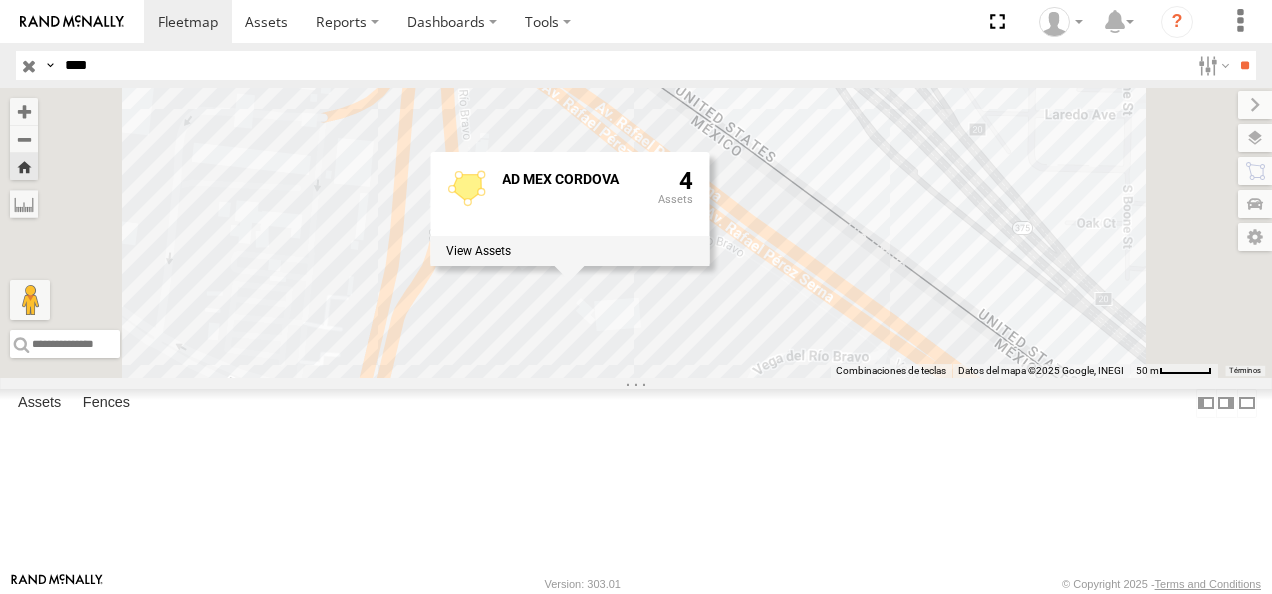 click on "7041 AD MEX [PERSON_NAME] 4" at bounding box center [636, 233] 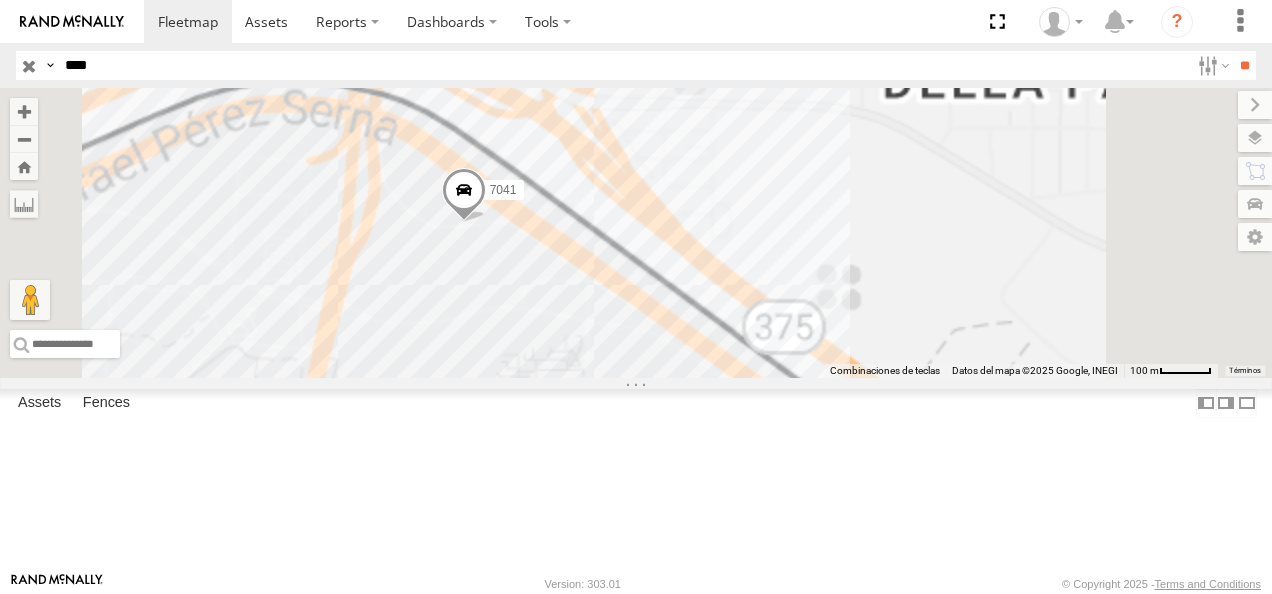 drag, startPoint x: 818, startPoint y: 254, endPoint x: 1138, endPoint y: 298, distance: 323.01083 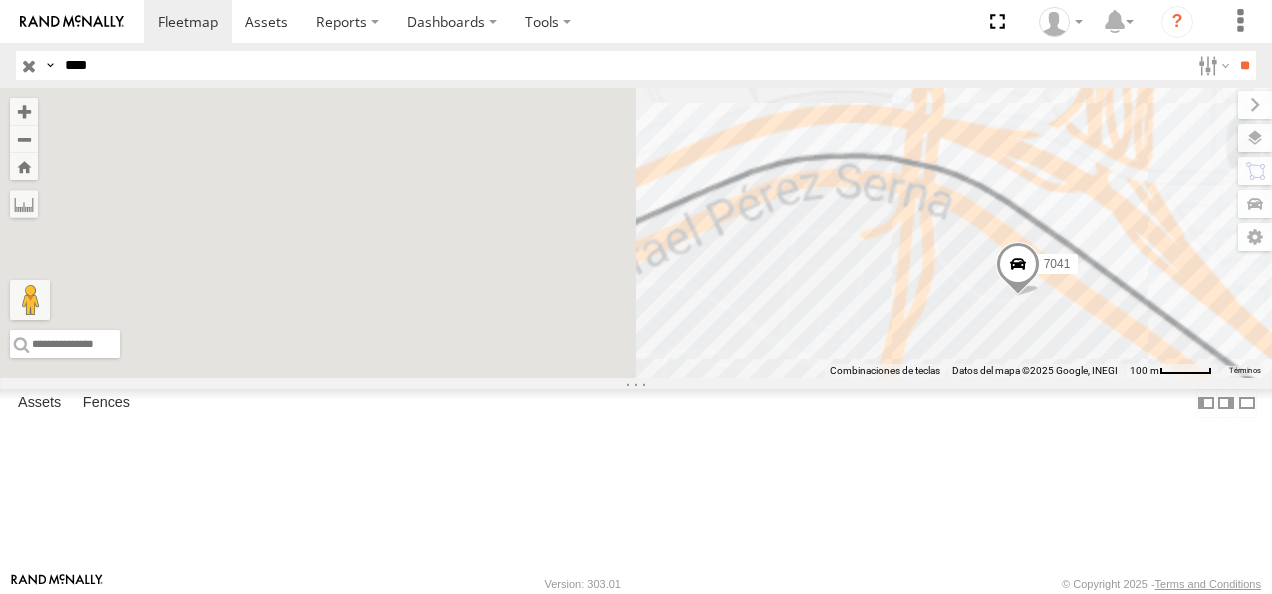 drag, startPoint x: 179, startPoint y: 71, endPoint x: 70, endPoint y: 75, distance: 109.07337 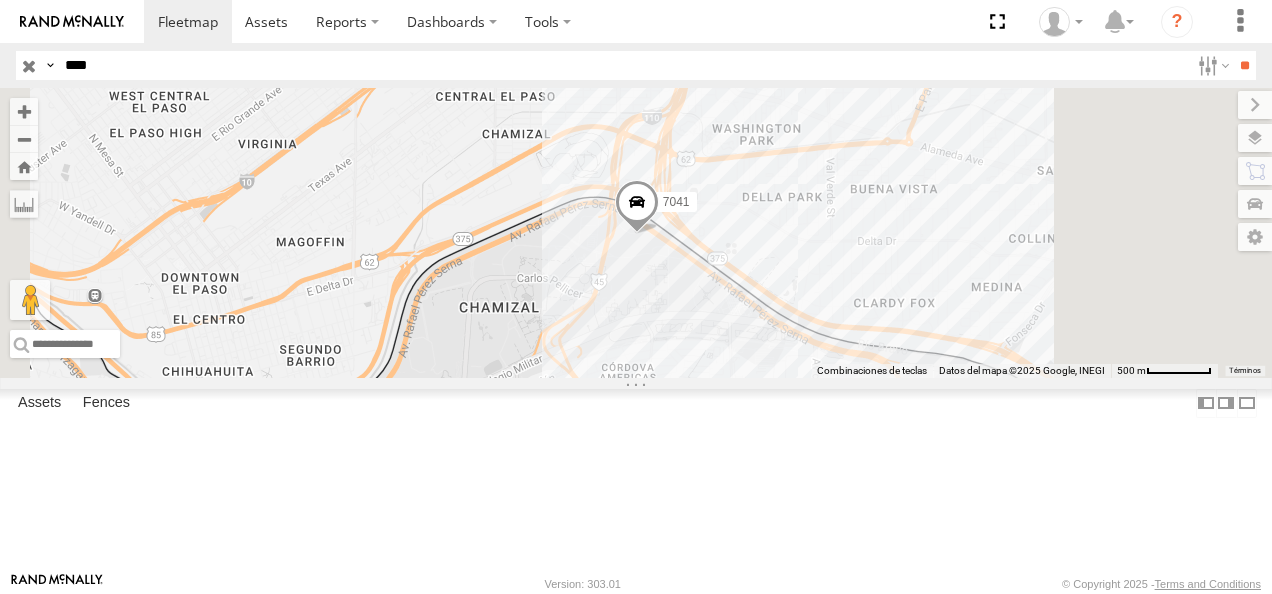 click on "7041" at bounding box center (0, 0) 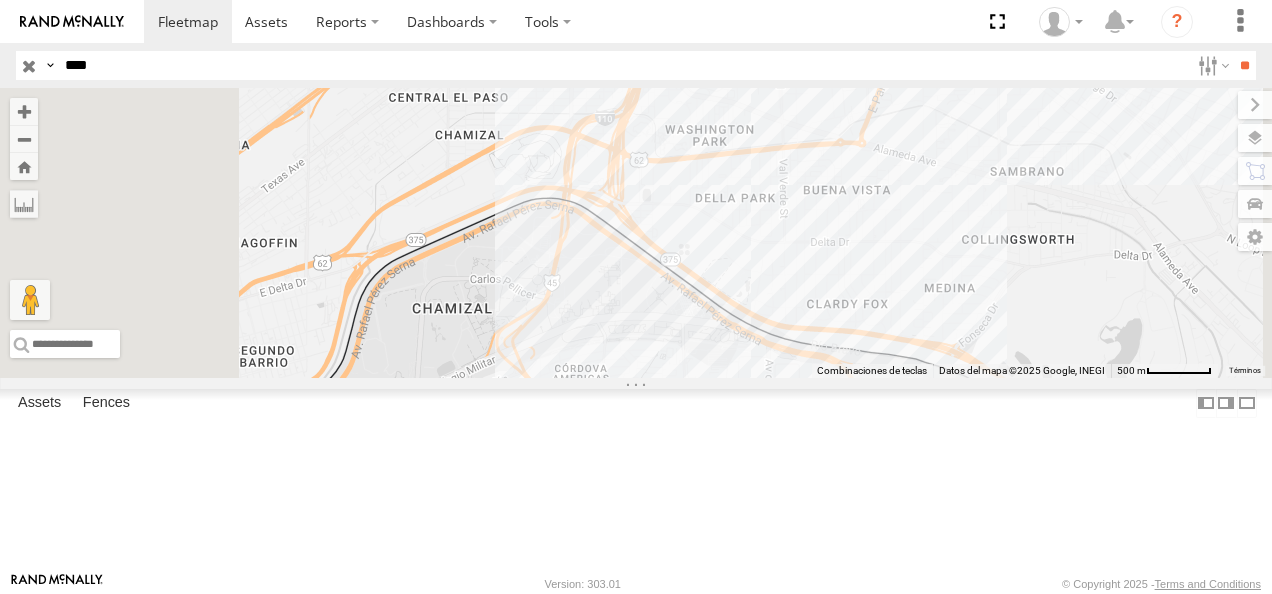drag, startPoint x: 169, startPoint y: 70, endPoint x: 58, endPoint y: 70, distance: 111 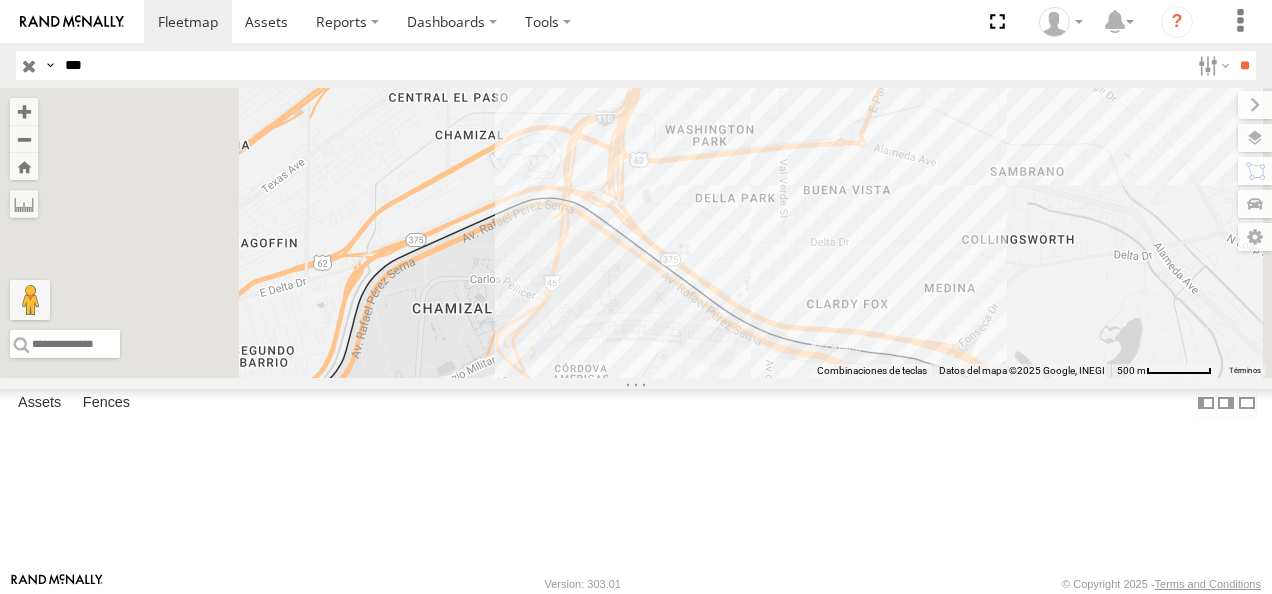 click on "**" at bounding box center (1244, 65) 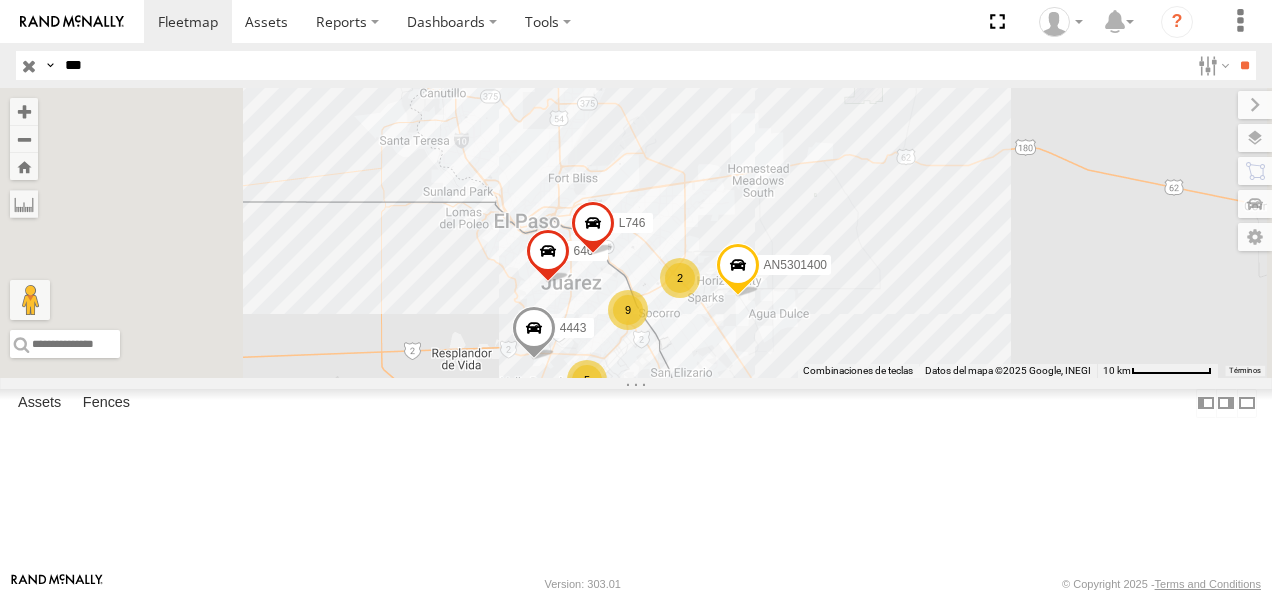 scroll, scrollTop: 0, scrollLeft: 0, axis: both 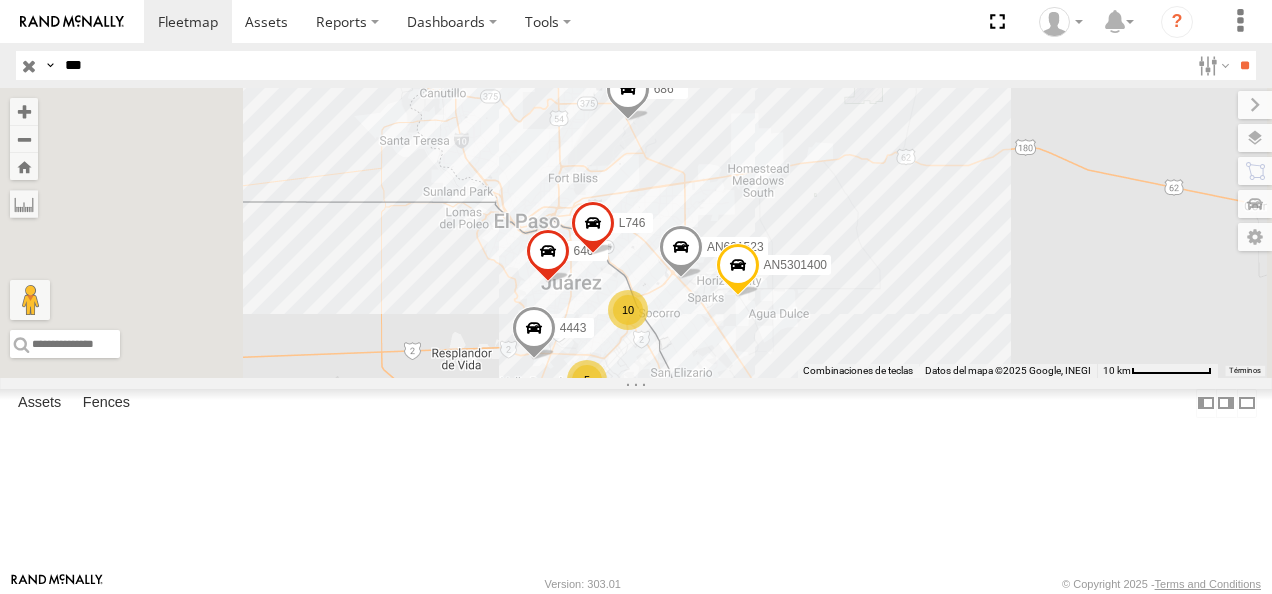 drag, startPoint x: 128, startPoint y: 55, endPoint x: 0, endPoint y: 72, distance: 129.12398 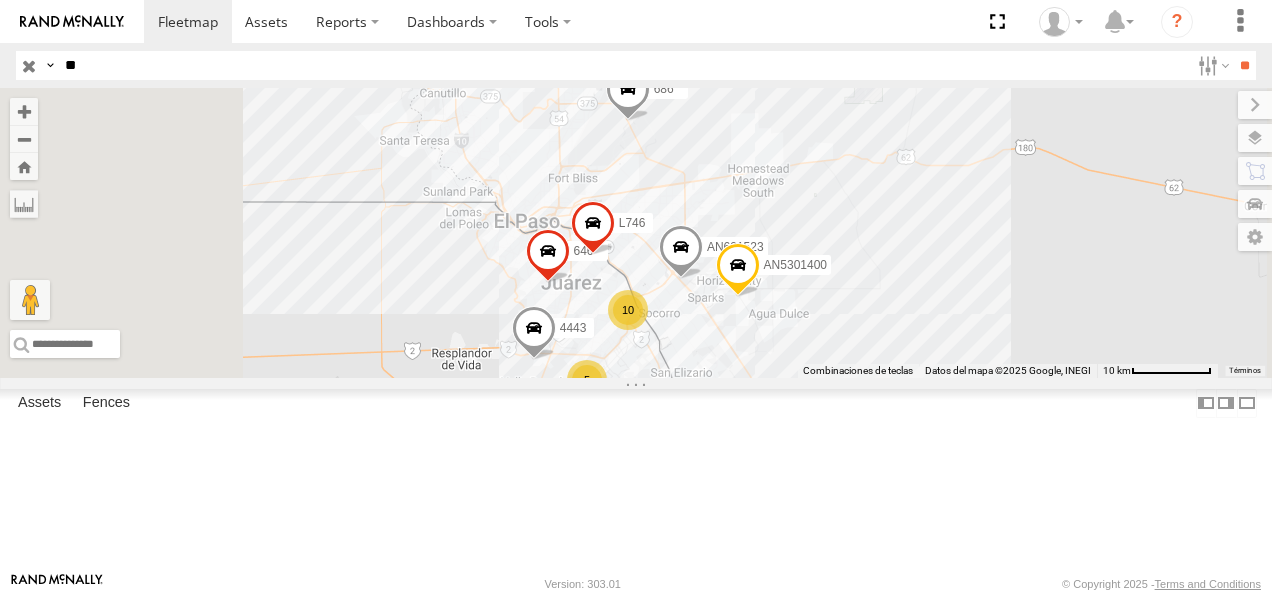 click on "**" at bounding box center (1244, 65) 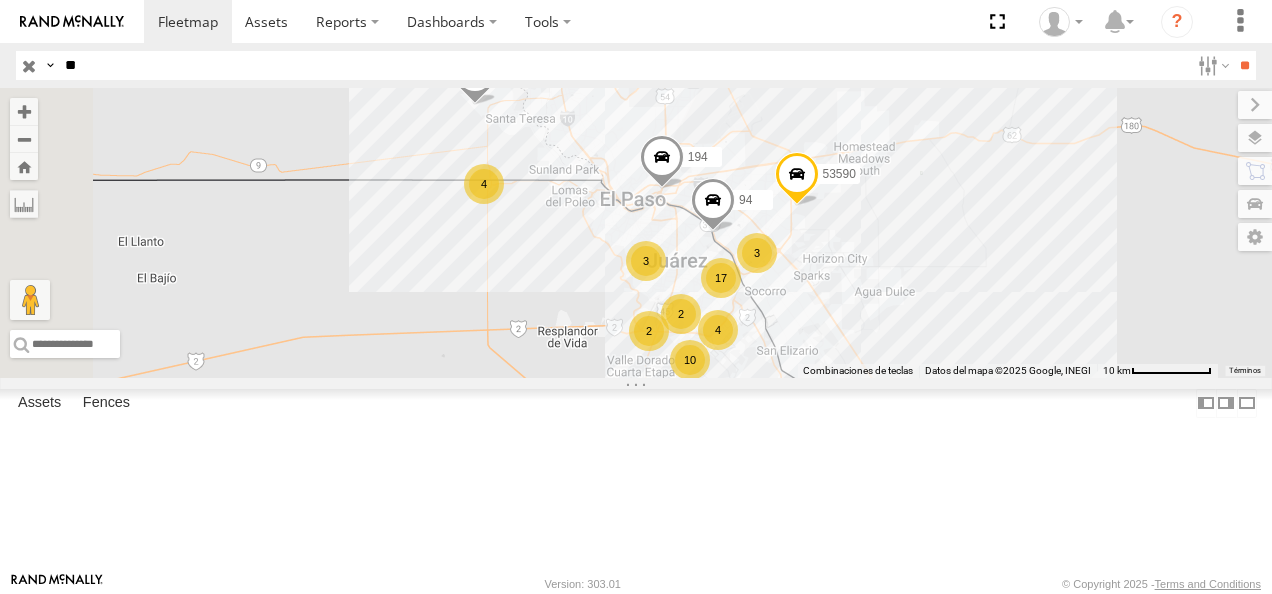 click on "94
FLEX NORTE
TX-375-[GEOGRAPHIC_DATA][PERSON_NAME]
31.72321 -106.37513
Video" at bounding box center (0, 0) 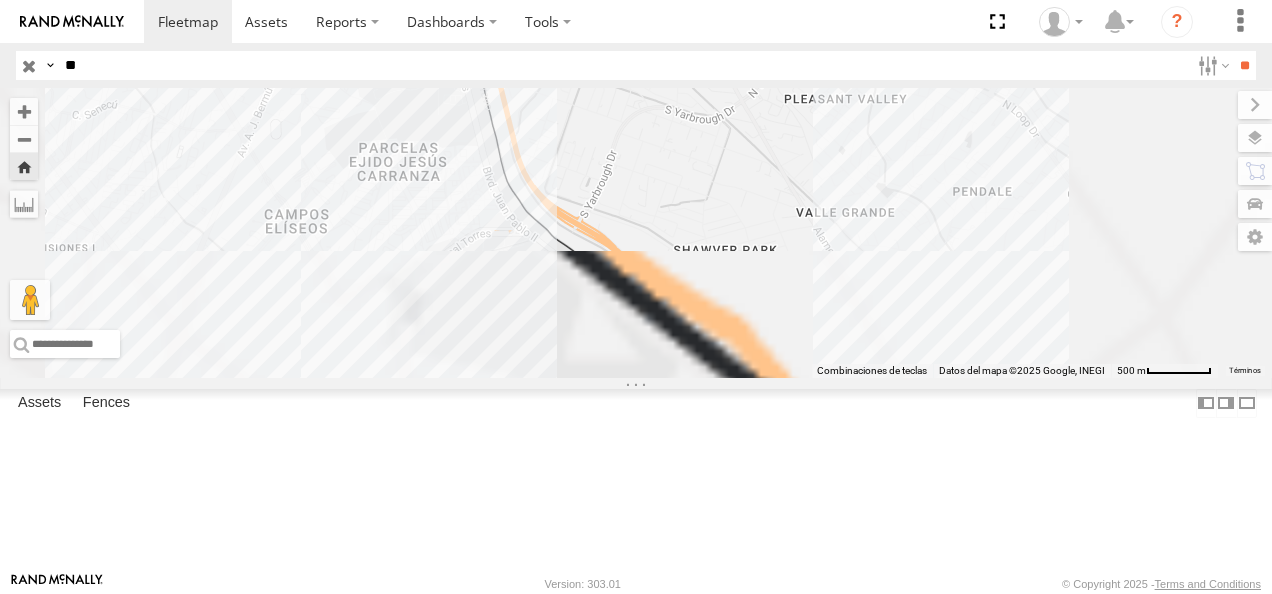 drag, startPoint x: 822, startPoint y: 354, endPoint x: 677, endPoint y: 169, distance: 235.05319 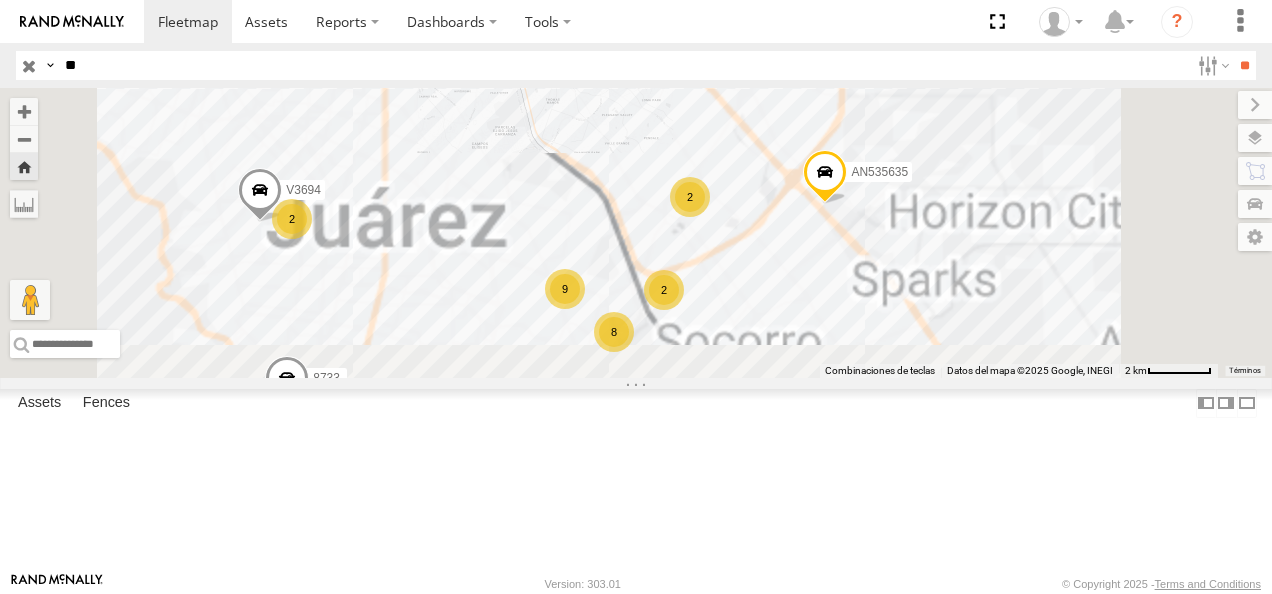 drag, startPoint x: 876, startPoint y: 383, endPoint x: 849, endPoint y: 348, distance: 44.20407 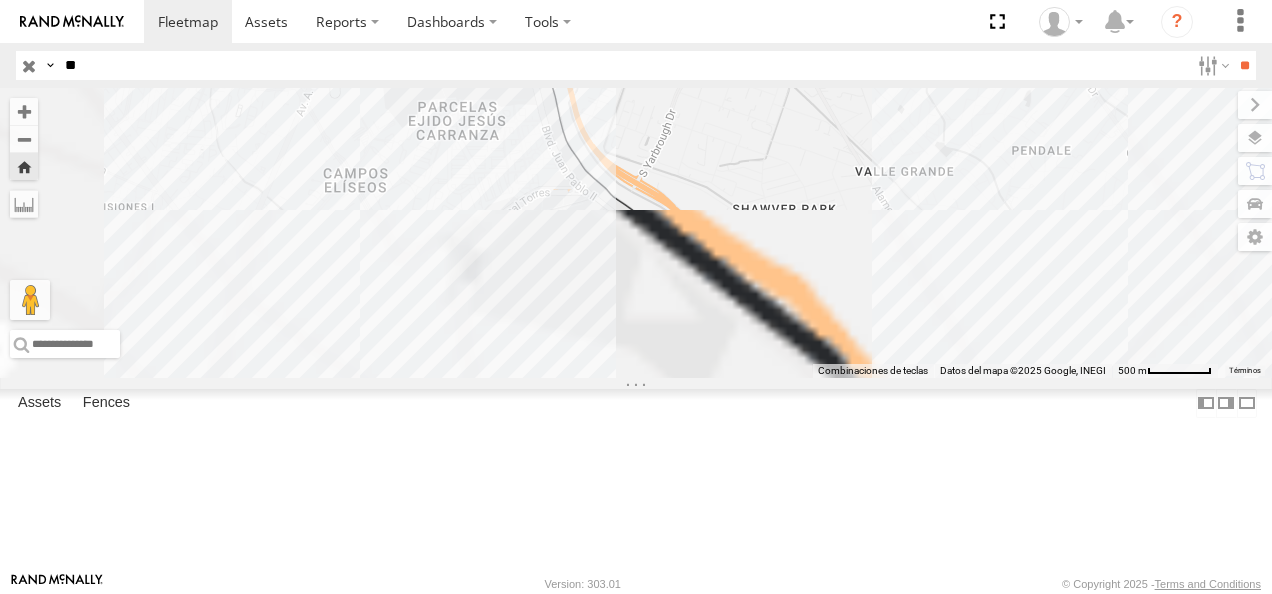 drag, startPoint x: 805, startPoint y: 300, endPoint x: 972, endPoint y: 432, distance: 212.8685 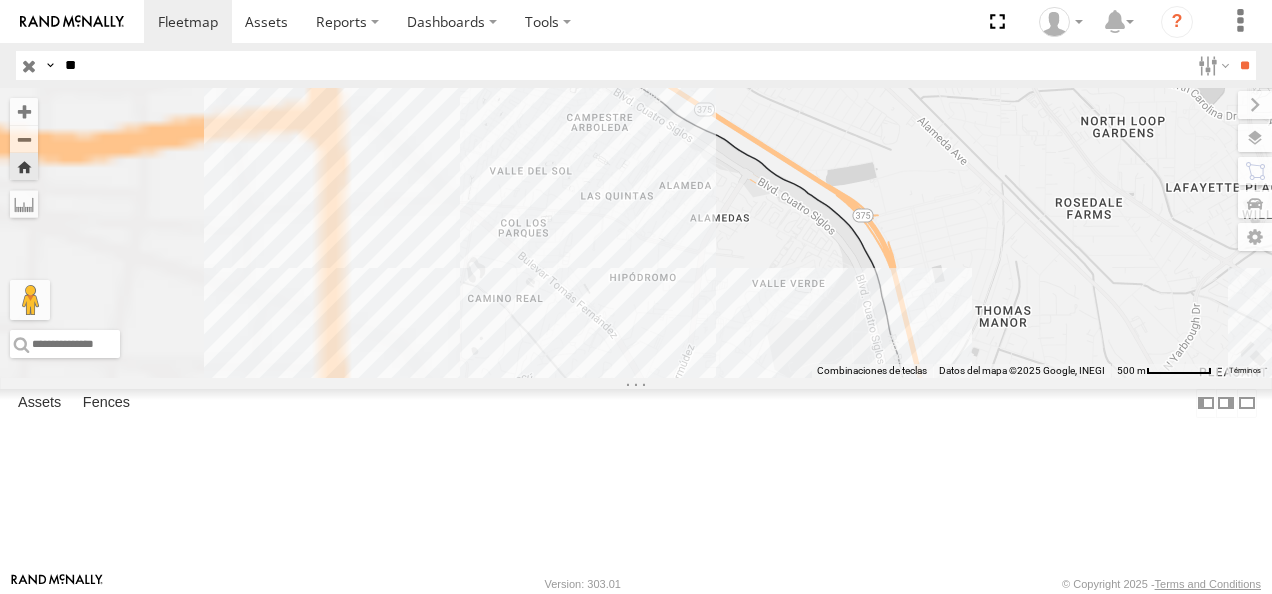drag, startPoint x: 821, startPoint y: 286, endPoint x: 1001, endPoint y: 465, distance: 253.85233 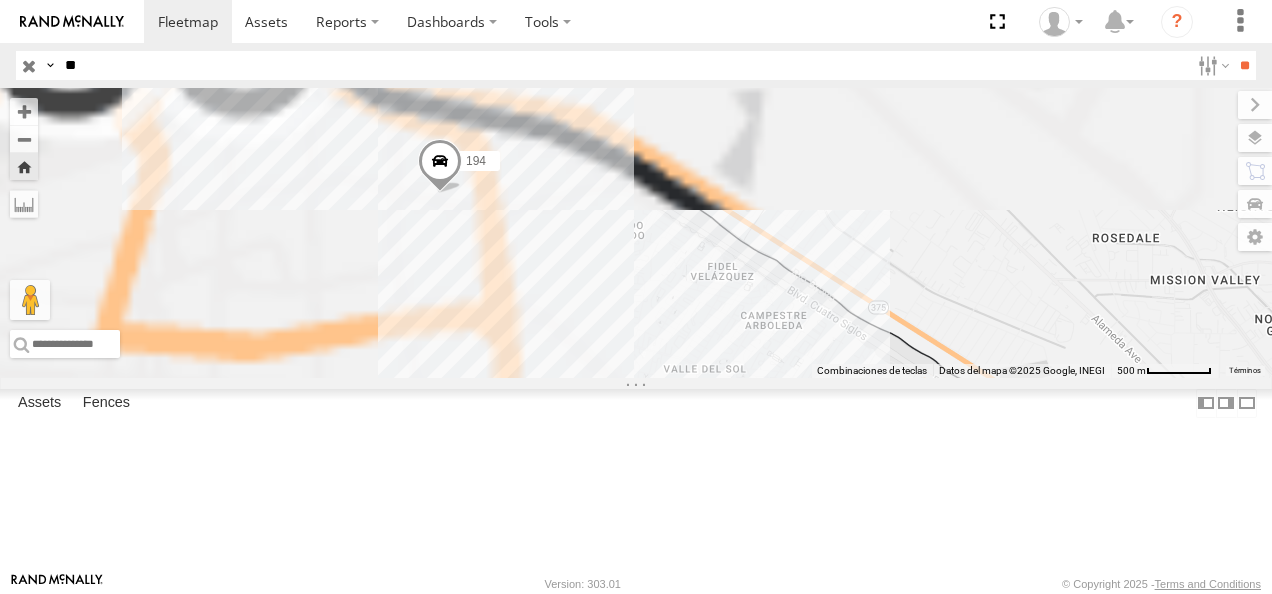 drag, startPoint x: 818, startPoint y: 289, endPoint x: 812, endPoint y: 307, distance: 18.973665 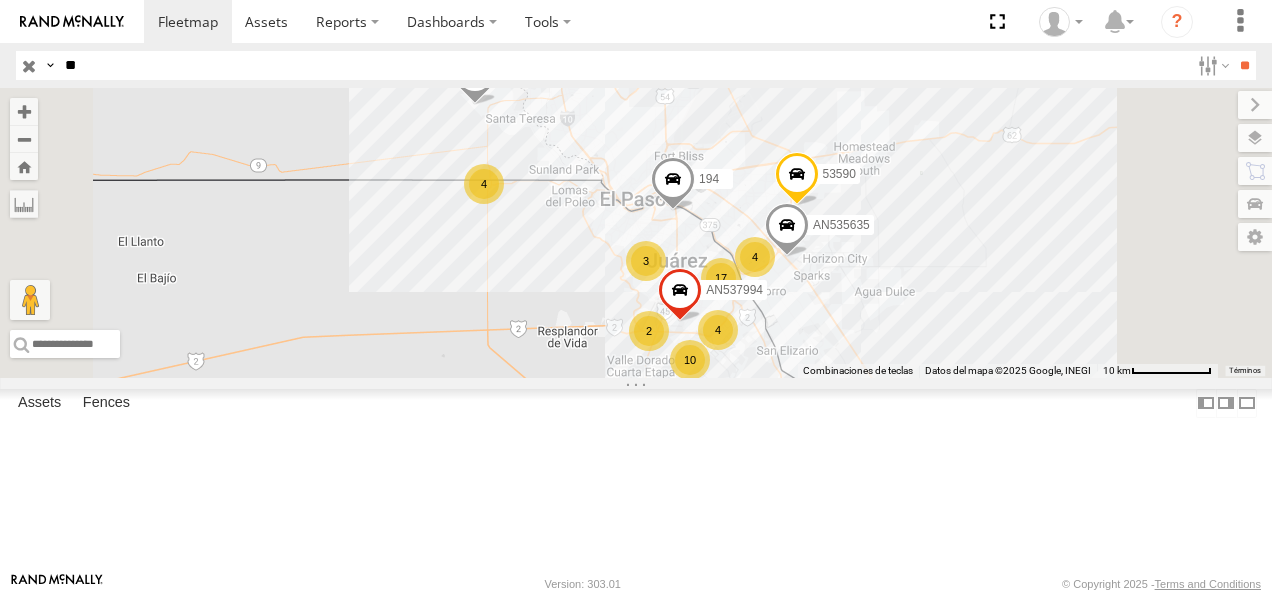 drag, startPoint x: 98, startPoint y: 63, endPoint x: 0, endPoint y: 50, distance: 98.85848 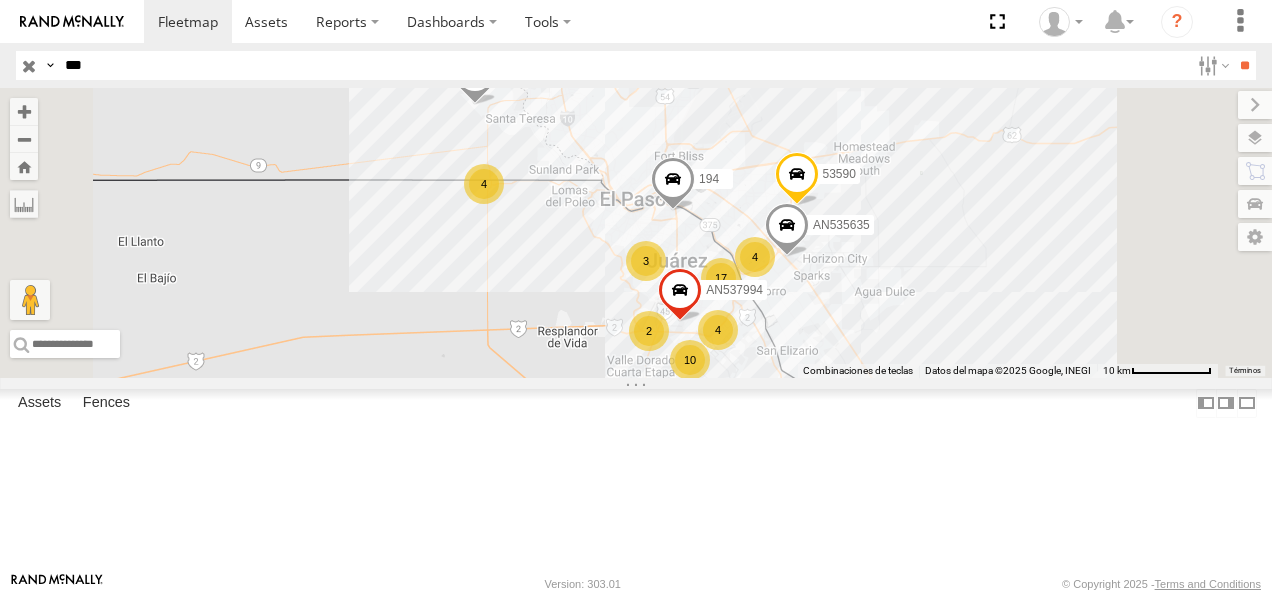 click on "**" at bounding box center (1244, 65) 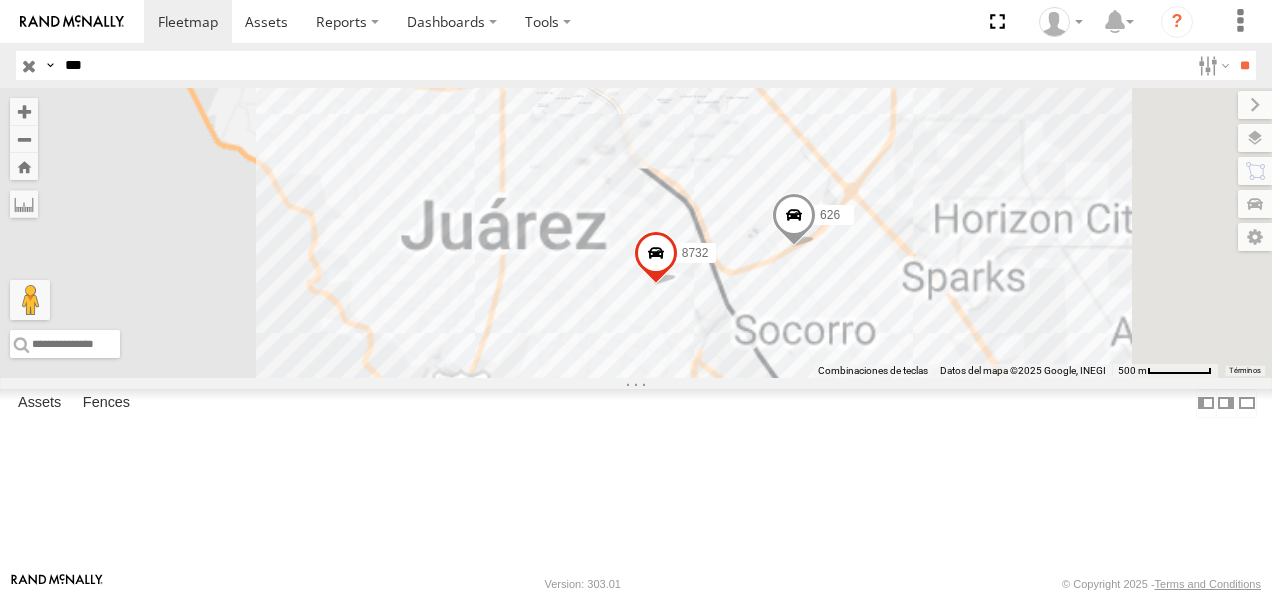 click on "FLEX NORTE" at bounding box center [0, 0] 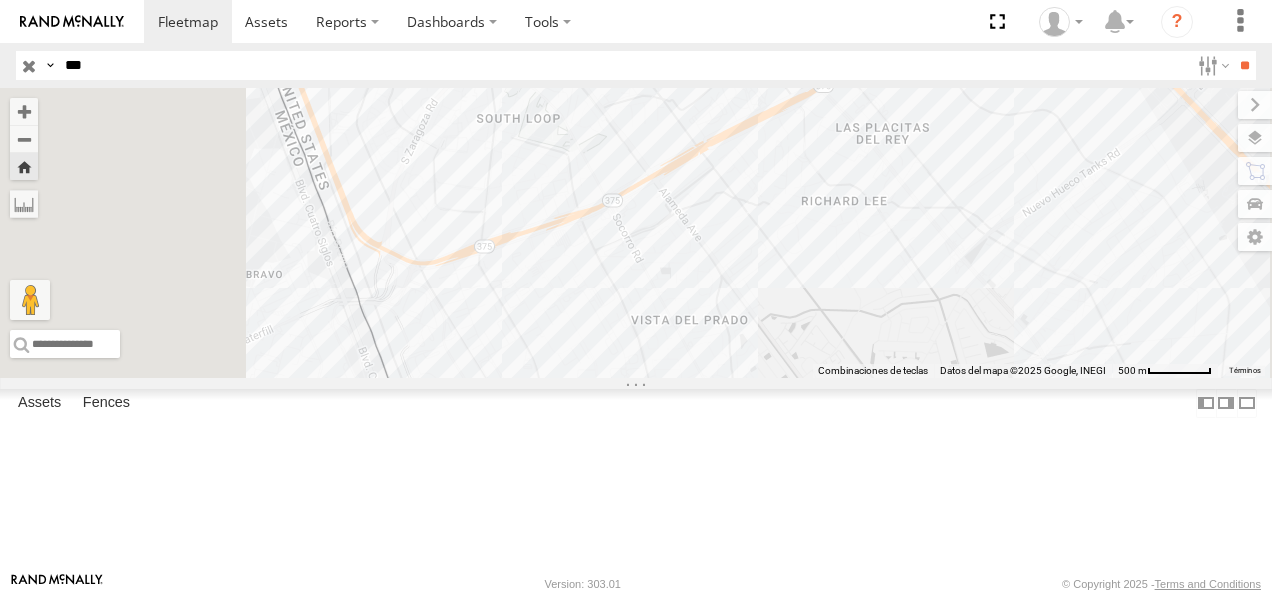 drag, startPoint x: 746, startPoint y: 465, endPoint x: 922, endPoint y: 361, distance: 204.43092 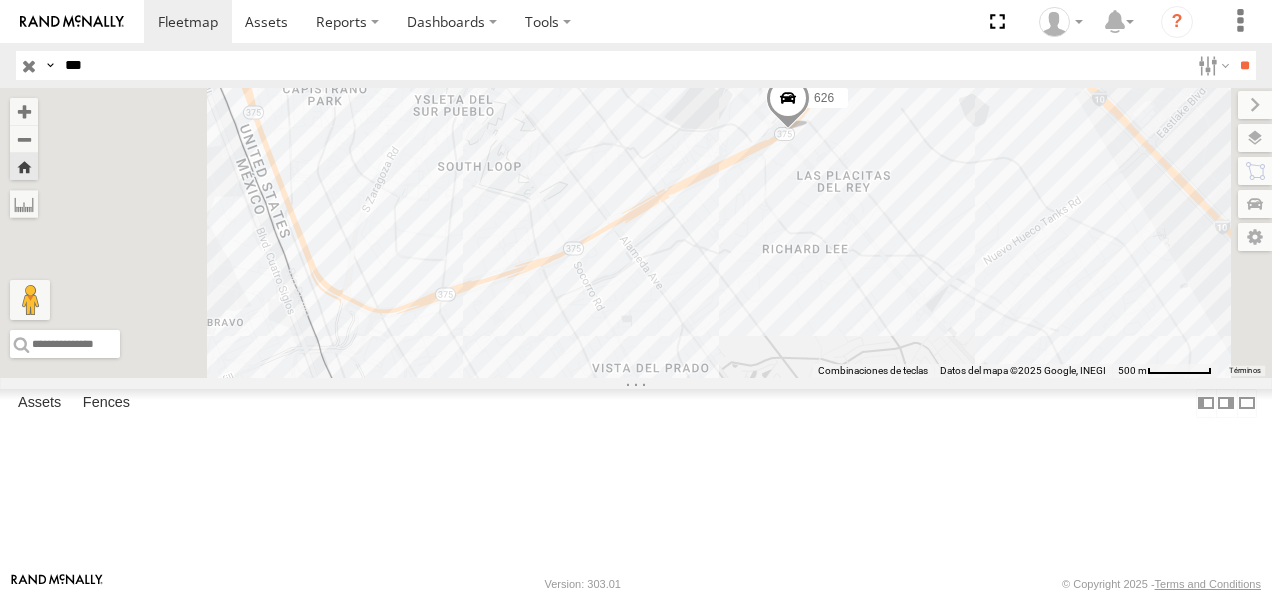 drag, startPoint x: 922, startPoint y: 298, endPoint x: 856, endPoint y: 390, distance: 113.22544 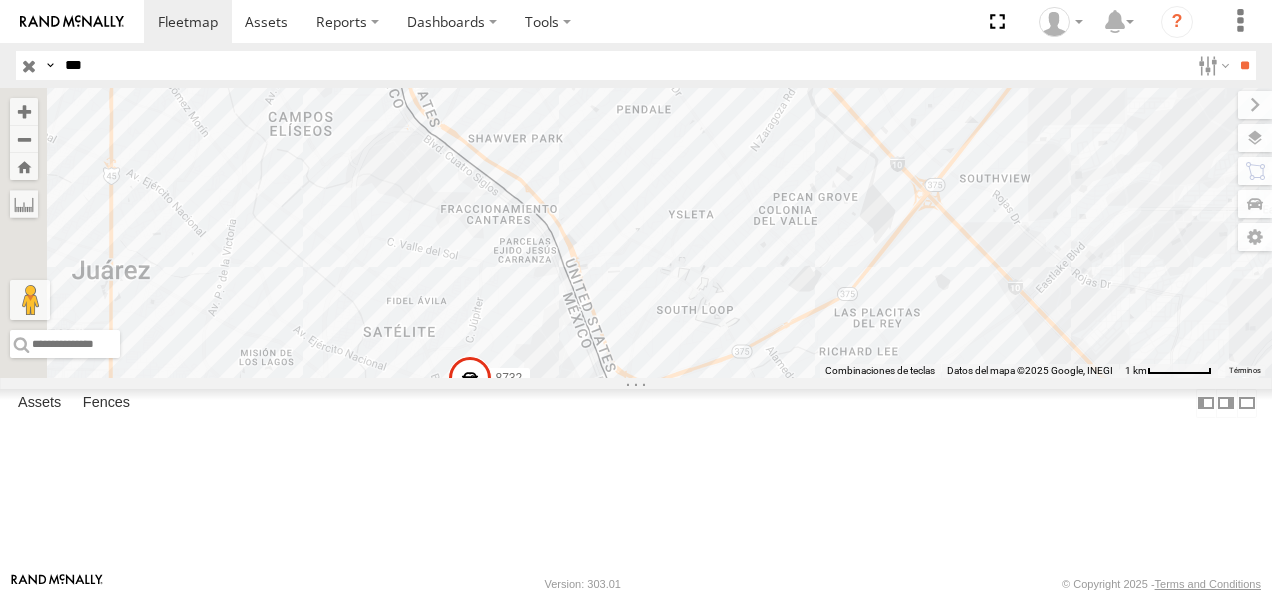 drag, startPoint x: 133, startPoint y: 67, endPoint x: 36, endPoint y: 66, distance: 97.00516 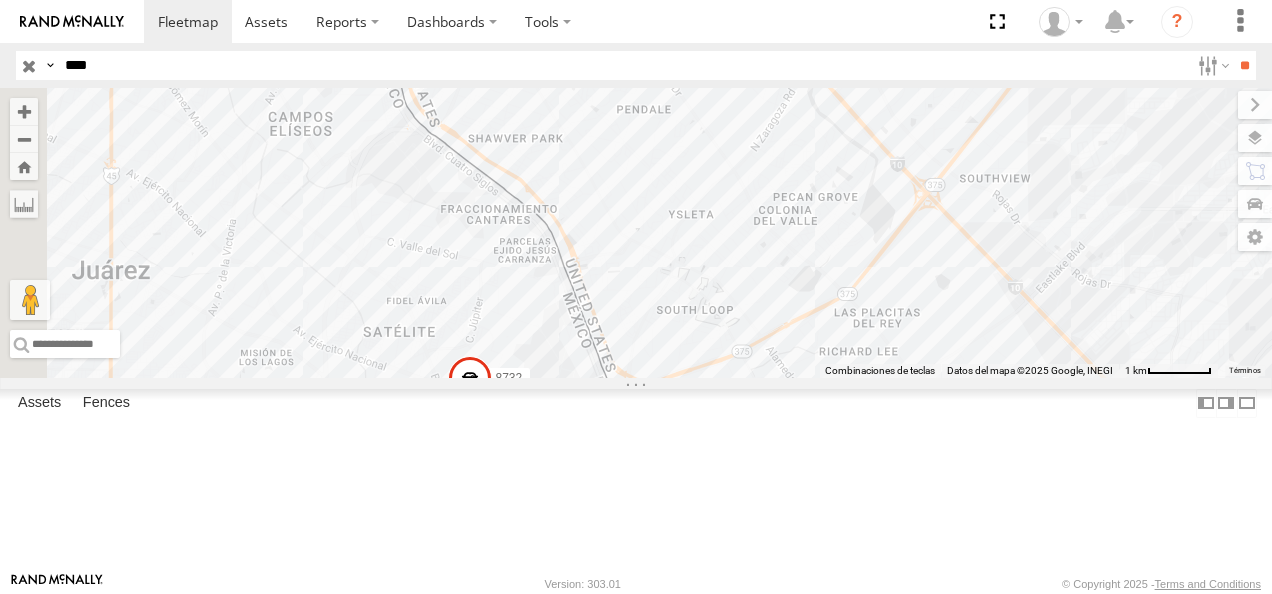 click on "**" at bounding box center [1244, 65] 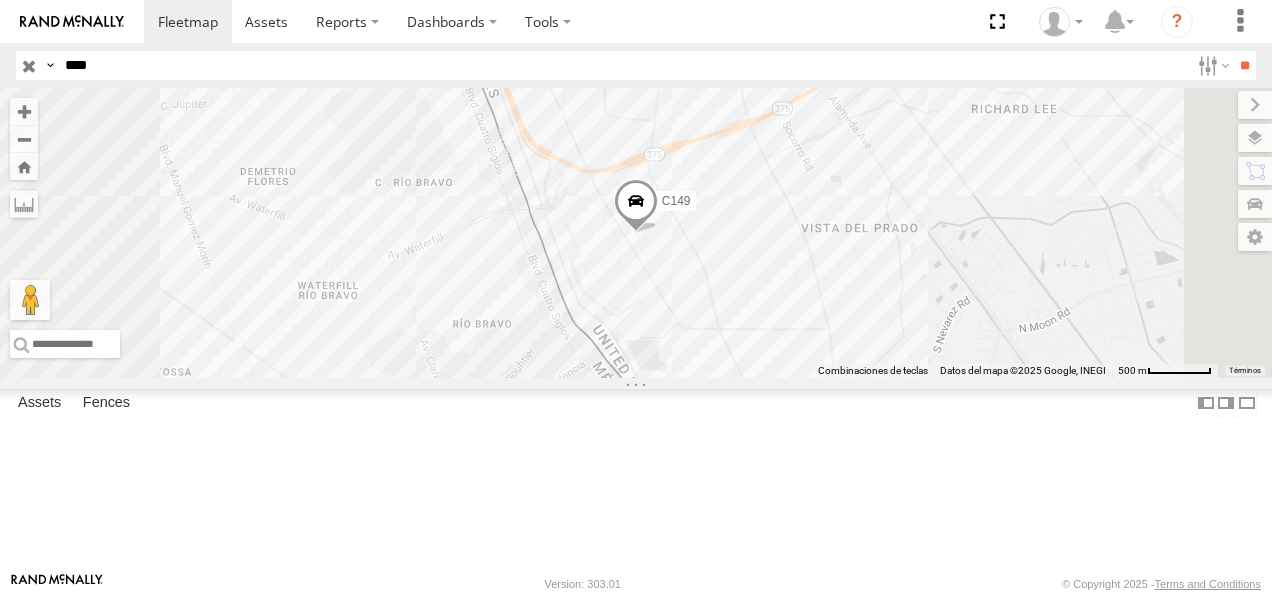 click on "C149
Cruce" at bounding box center [0, 0] 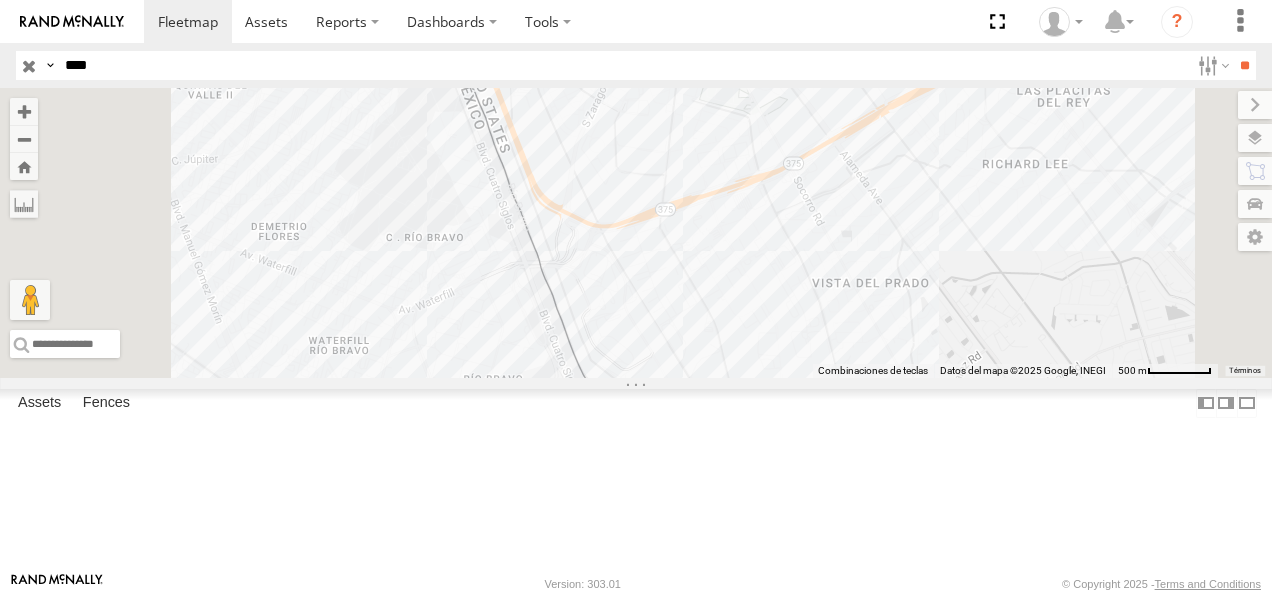 click on "Cruce" at bounding box center (0, 0) 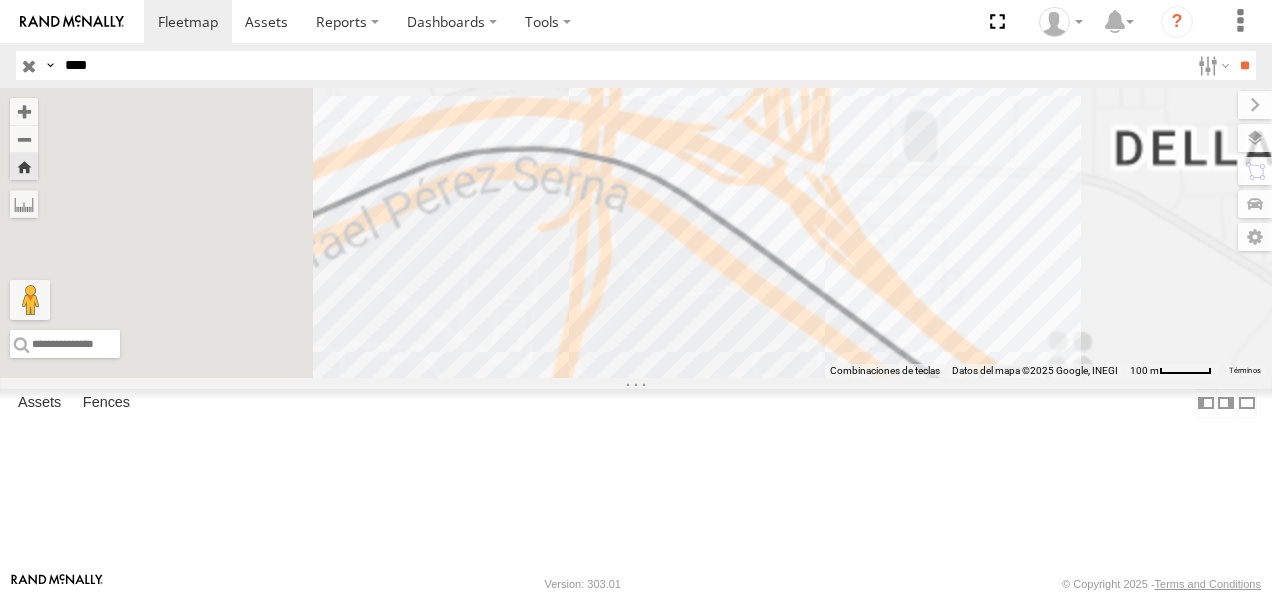 drag, startPoint x: 795, startPoint y: 470, endPoint x: 1109, endPoint y: 278, distance: 368.04892 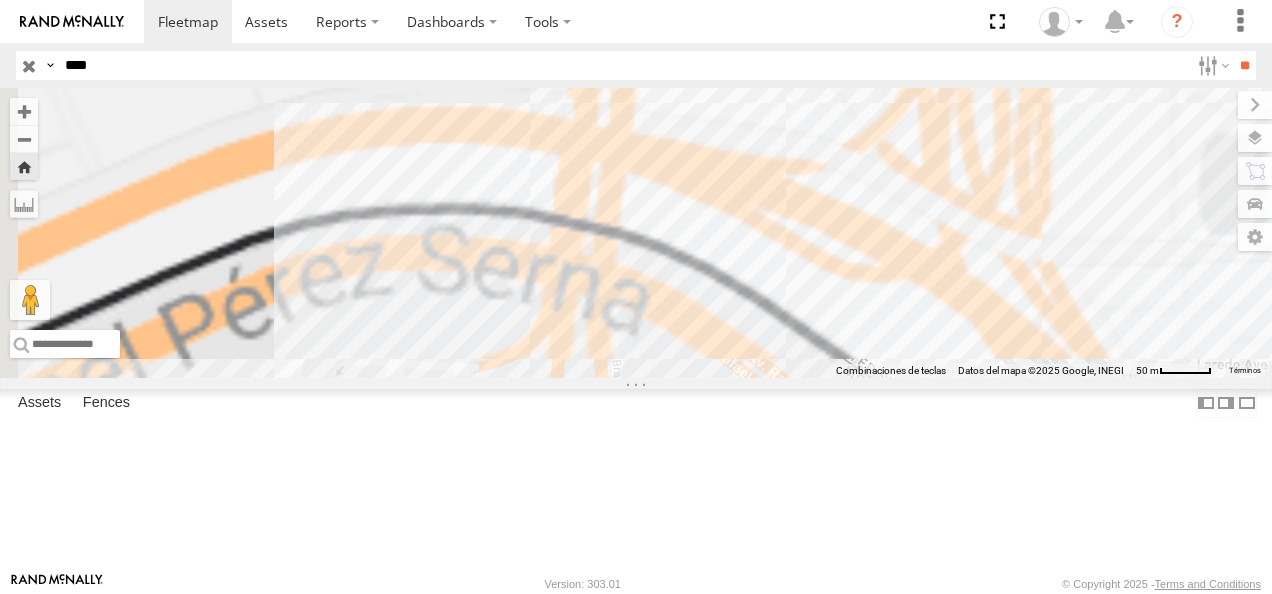 drag, startPoint x: 896, startPoint y: 252, endPoint x: 1154, endPoint y: 352, distance: 276.702 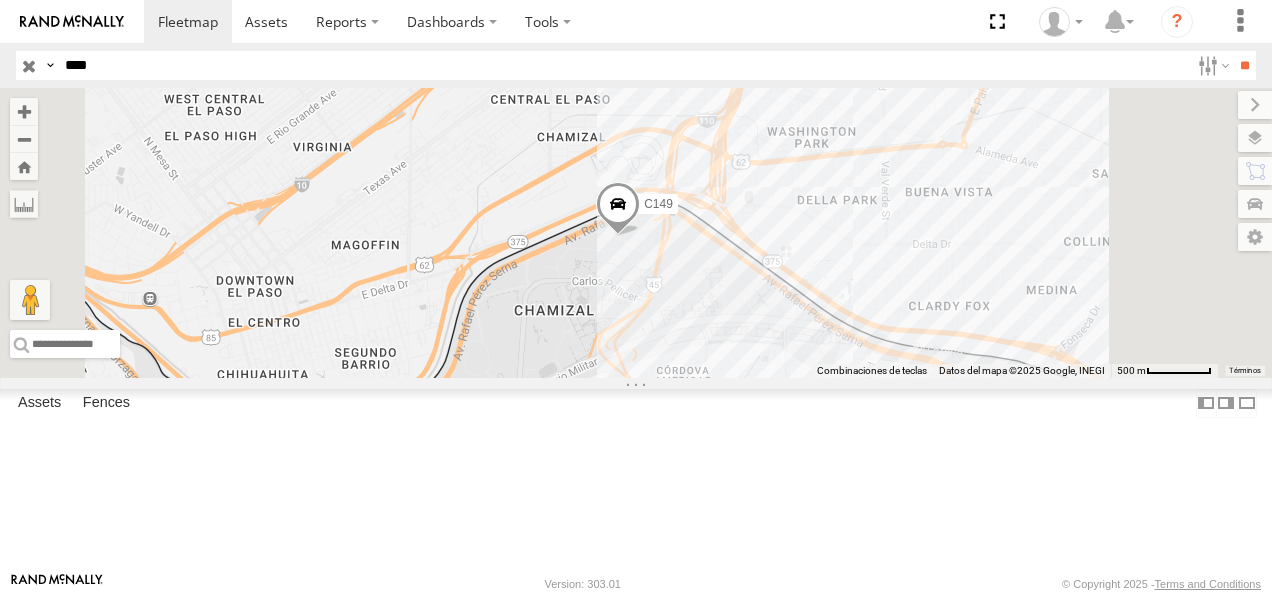 drag, startPoint x: 126, startPoint y: 58, endPoint x: 44, endPoint y: 57, distance: 82.006096 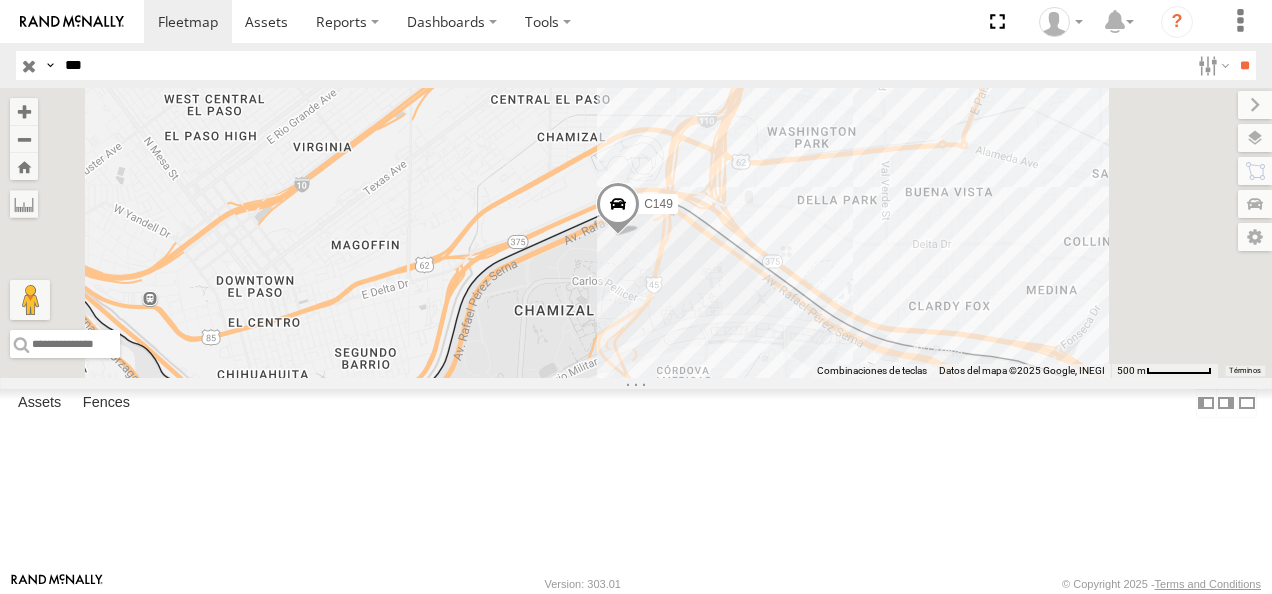 click on "**" at bounding box center (1244, 65) 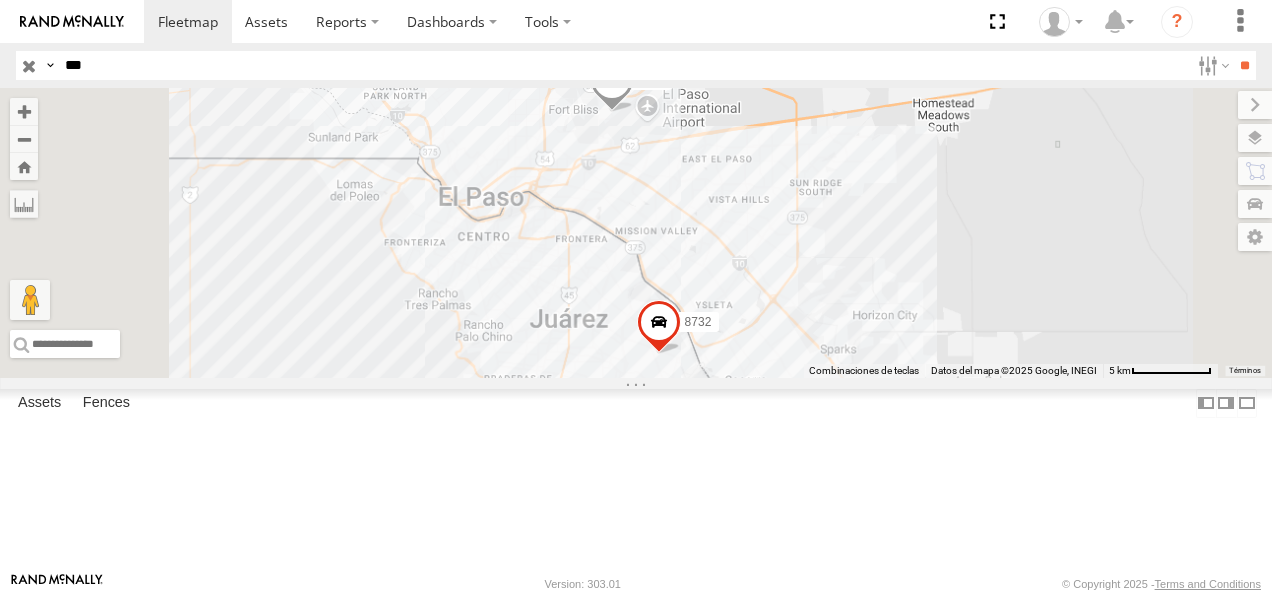 click on "626
FLEX NORTE" at bounding box center (0, 0) 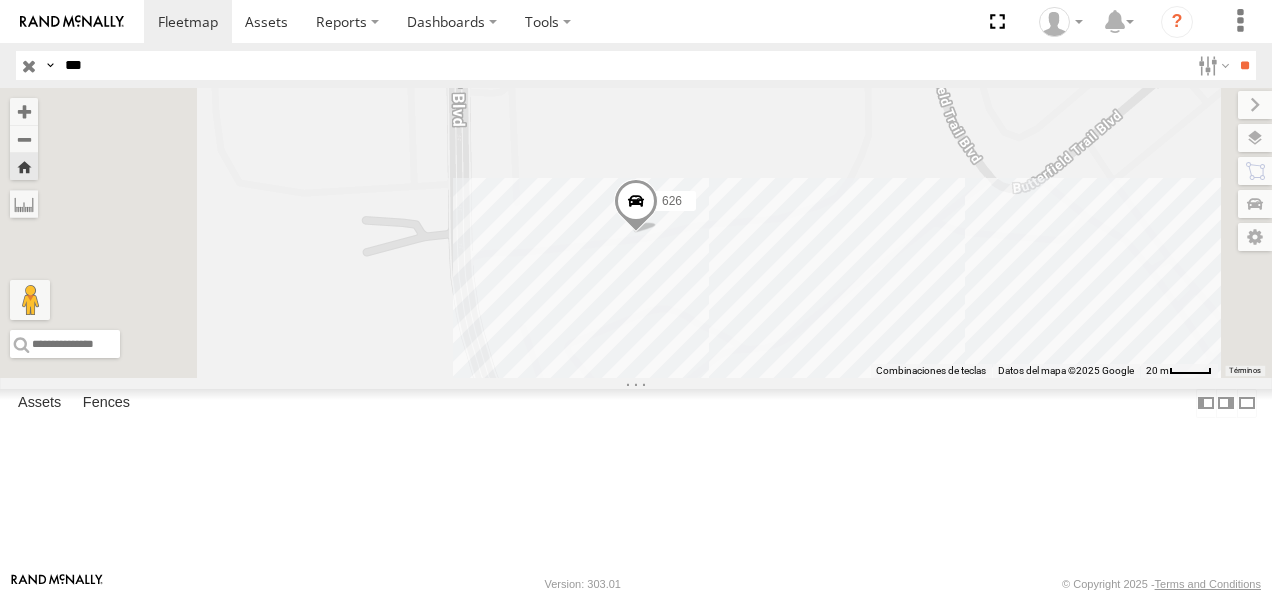 drag, startPoint x: 92, startPoint y: 54, endPoint x: 62, endPoint y: 67, distance: 32.695564 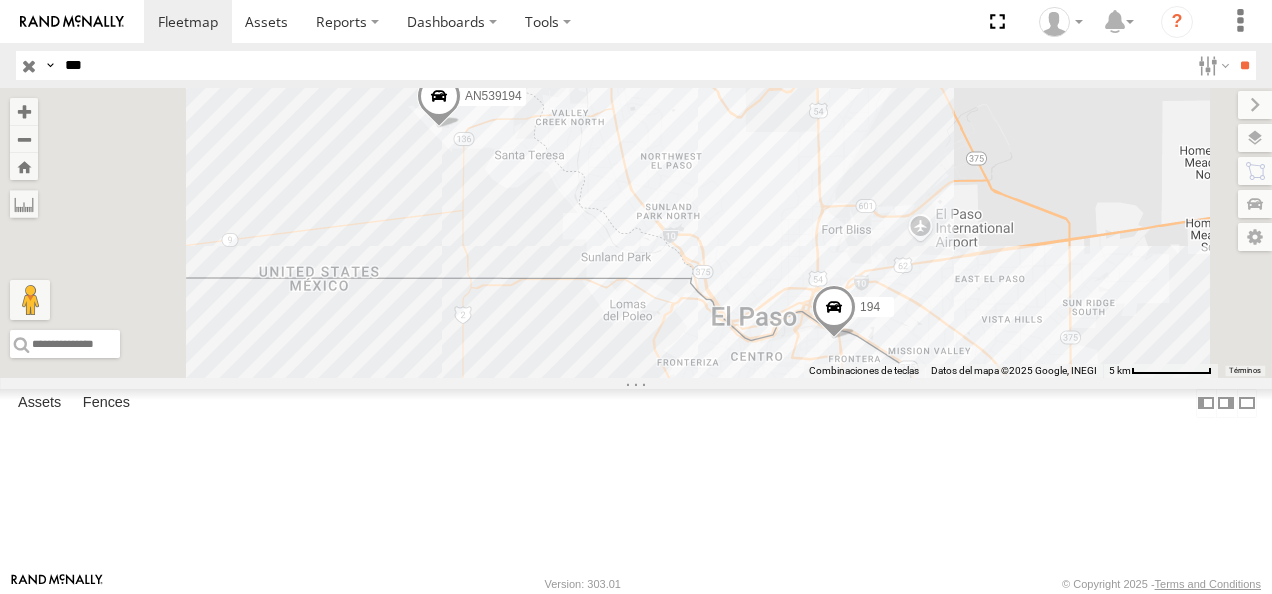 click on "194" at bounding box center [0, 0] 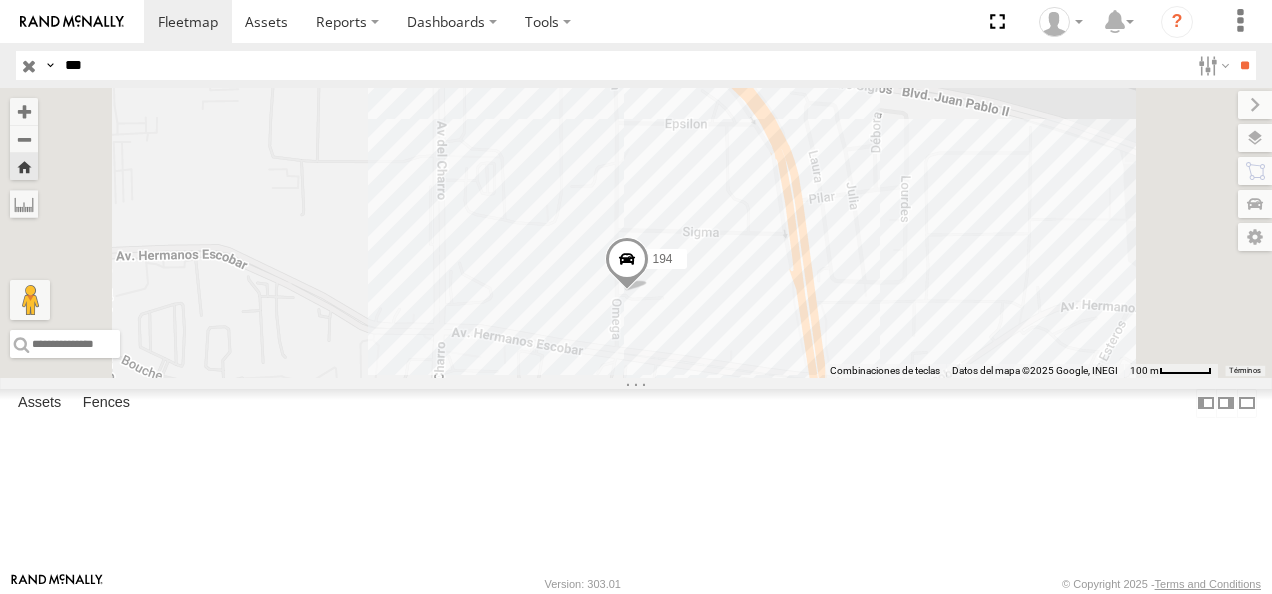 drag, startPoint x: 806, startPoint y: 370, endPoint x: 790, endPoint y: 394, distance: 28.84441 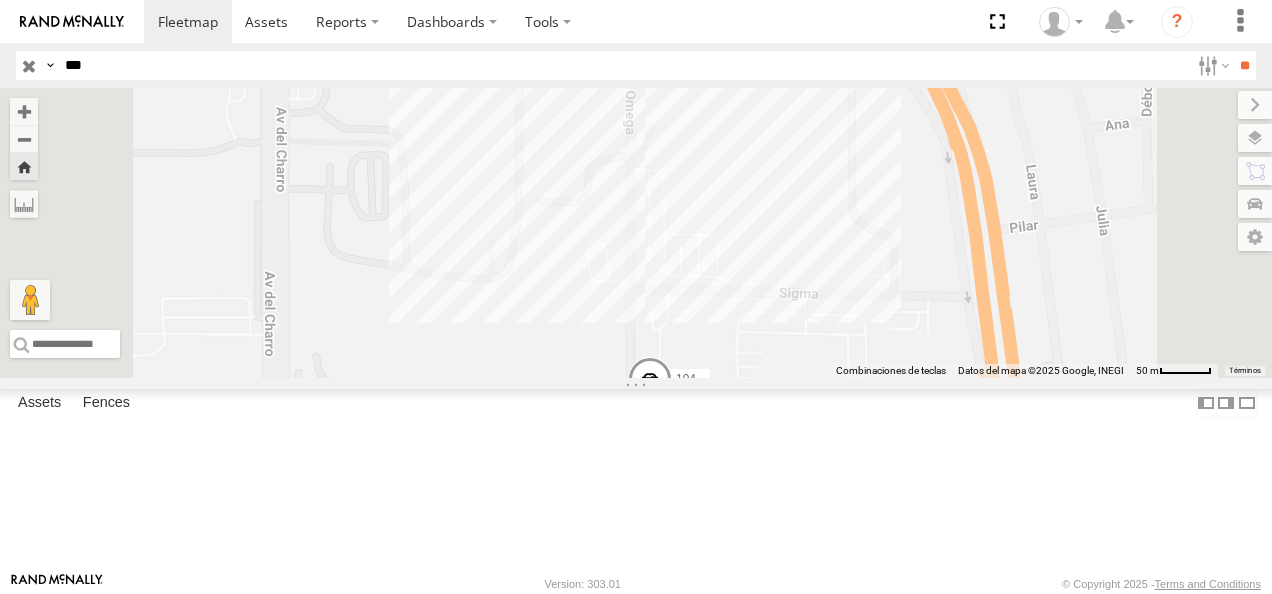 drag, startPoint x: 807, startPoint y: 300, endPoint x: 749, endPoint y: 432, distance: 144.18044 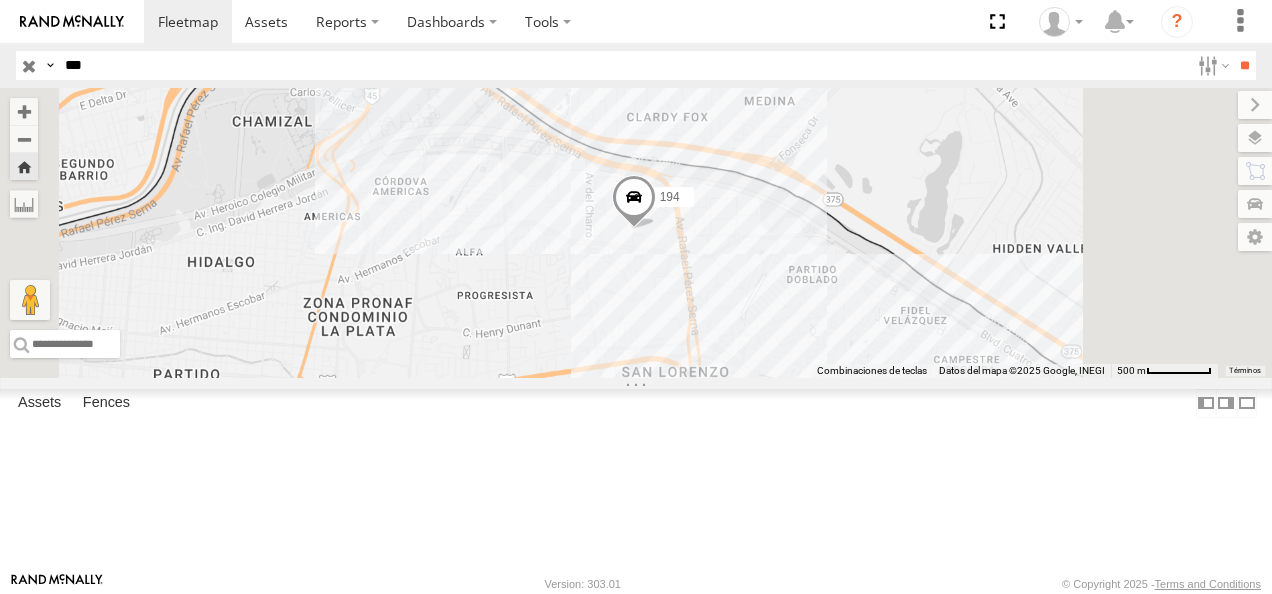 drag, startPoint x: 114, startPoint y: 62, endPoint x: 16, endPoint y: 62, distance: 98 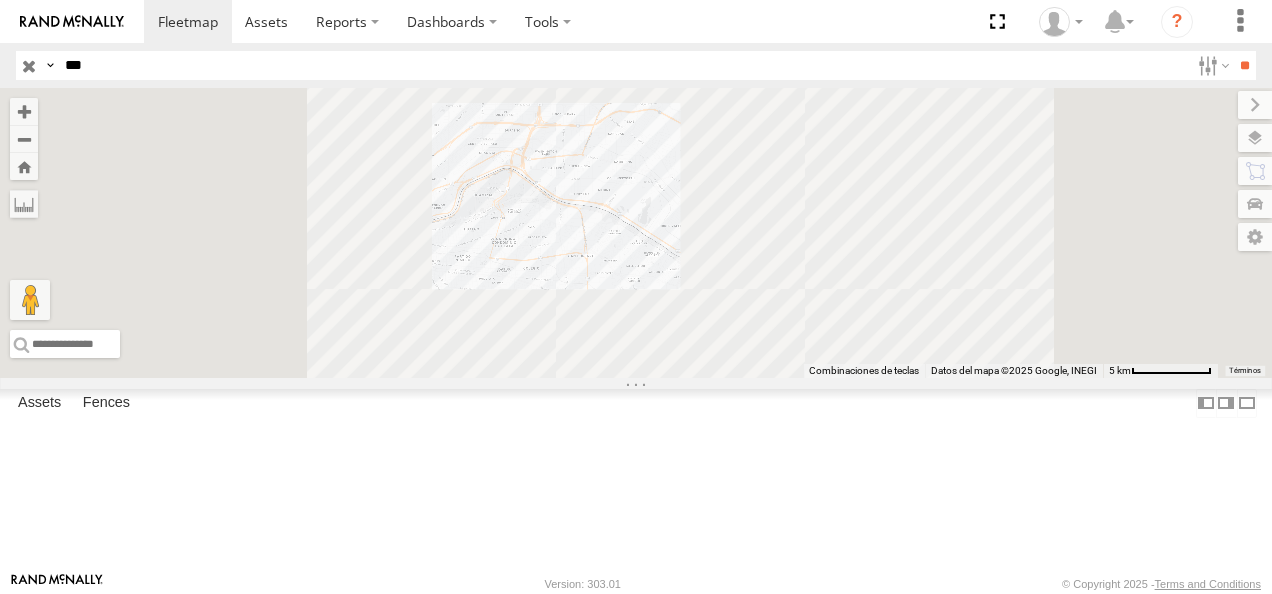 click on "626" at bounding box center [0, 0] 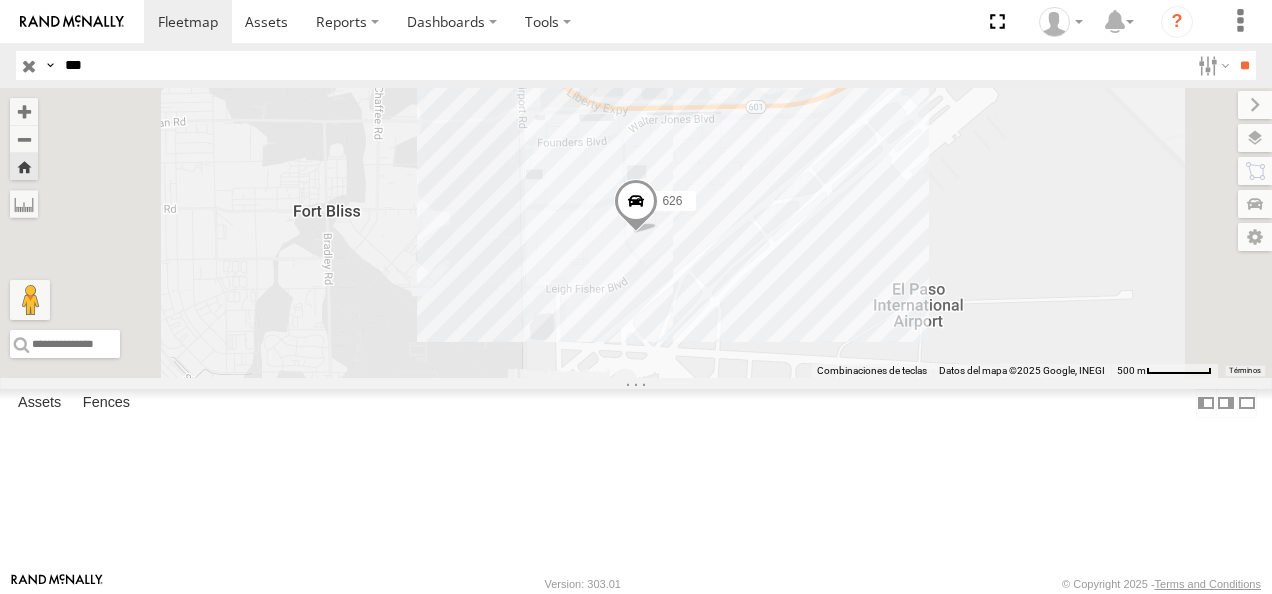 drag, startPoint x: 112, startPoint y: 60, endPoint x: 57, endPoint y: 60, distance: 55 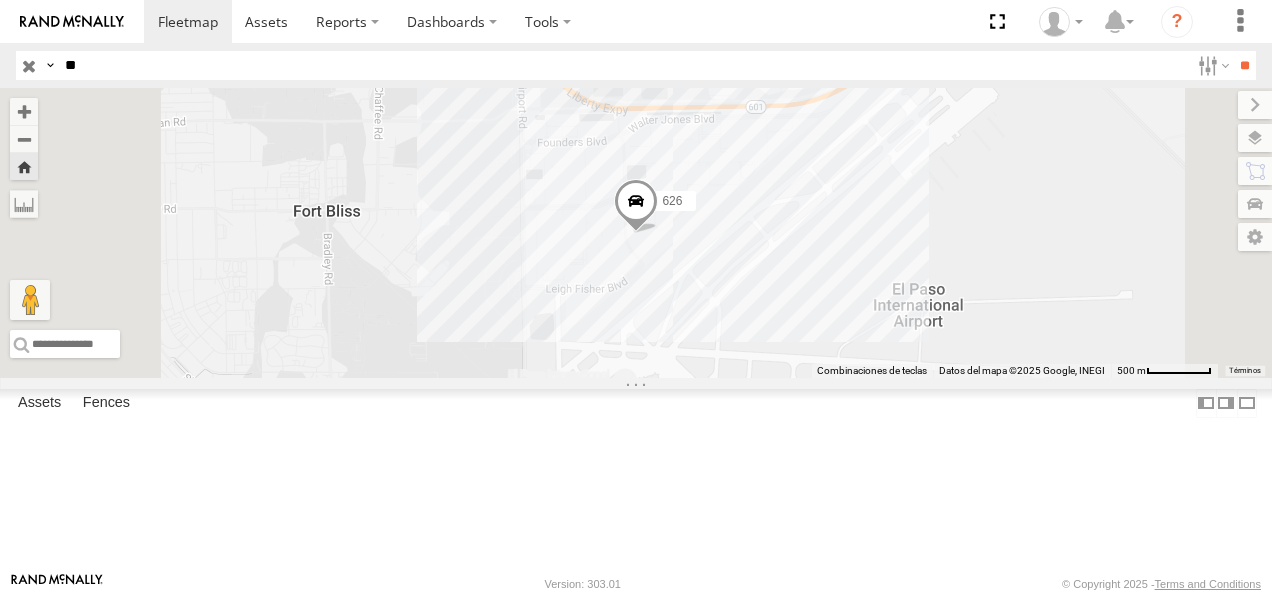 click on "**" at bounding box center (1244, 65) 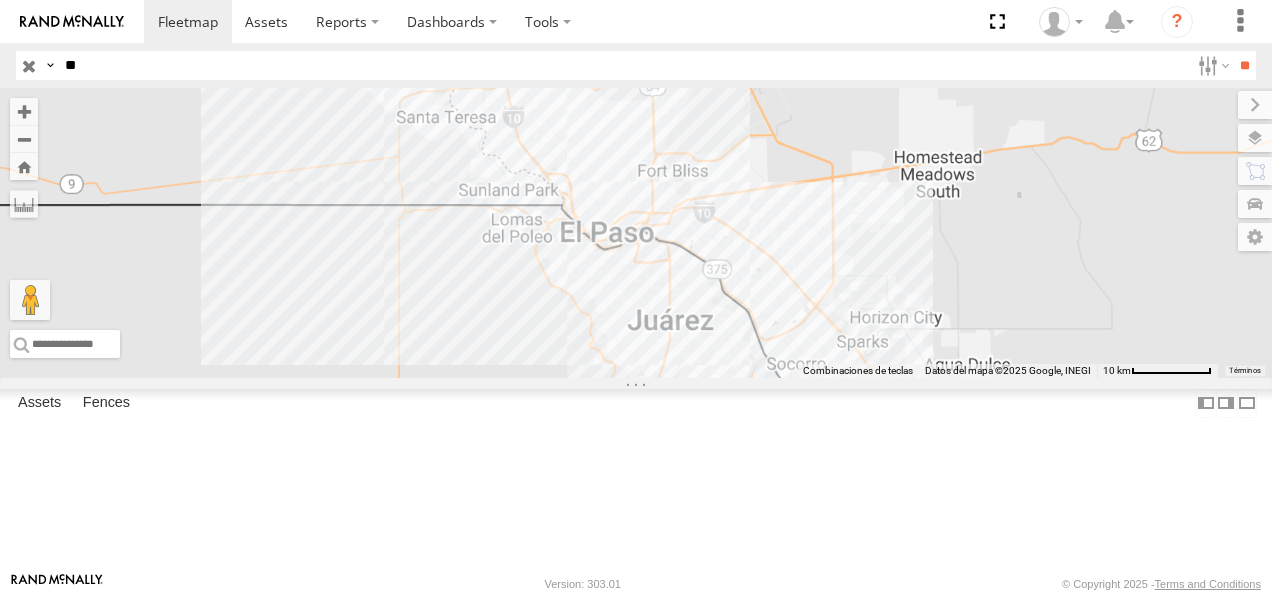 click on "FLEX NORTE" at bounding box center [0, 0] 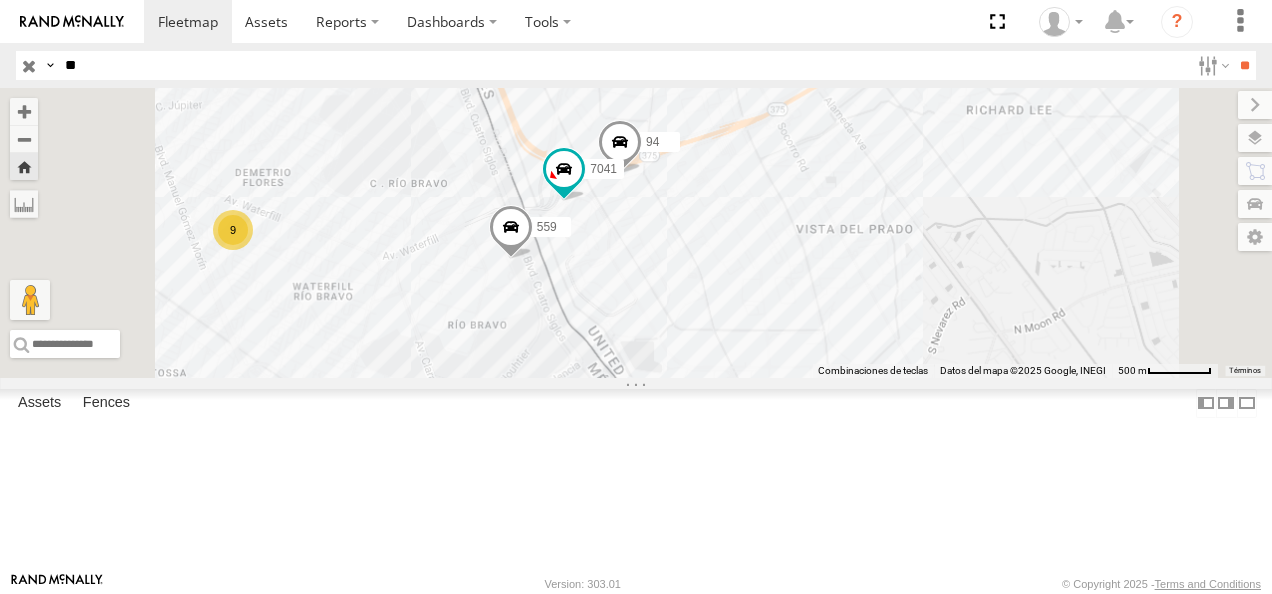 click on "**" at bounding box center [623, 65] 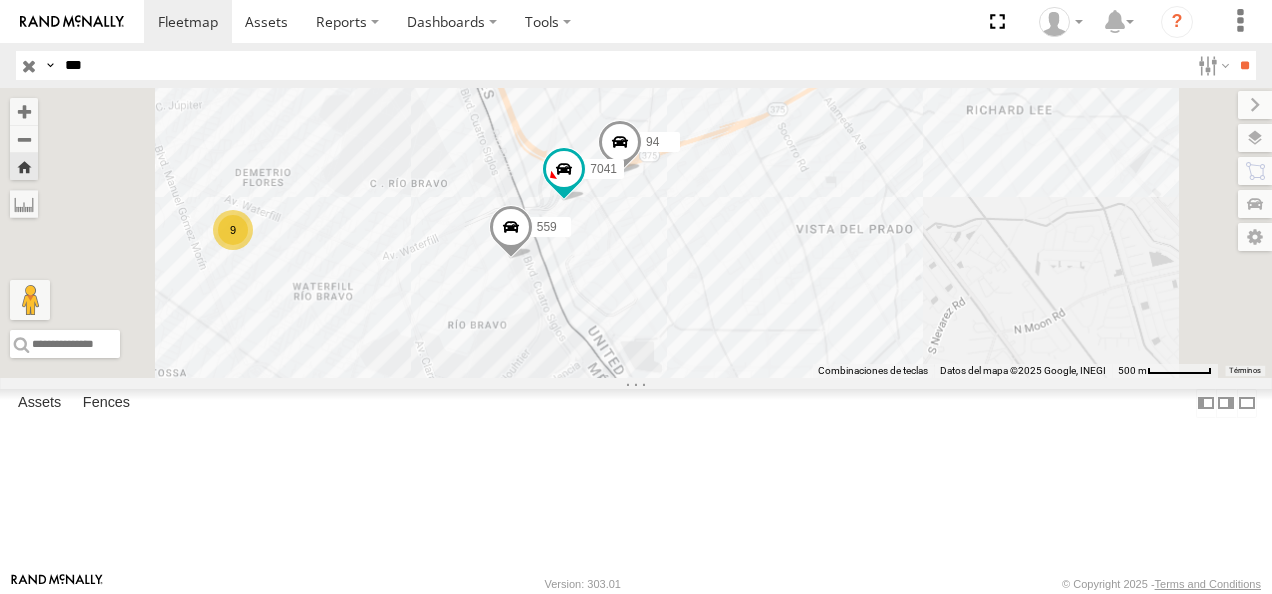 click on "**" at bounding box center (1244, 65) 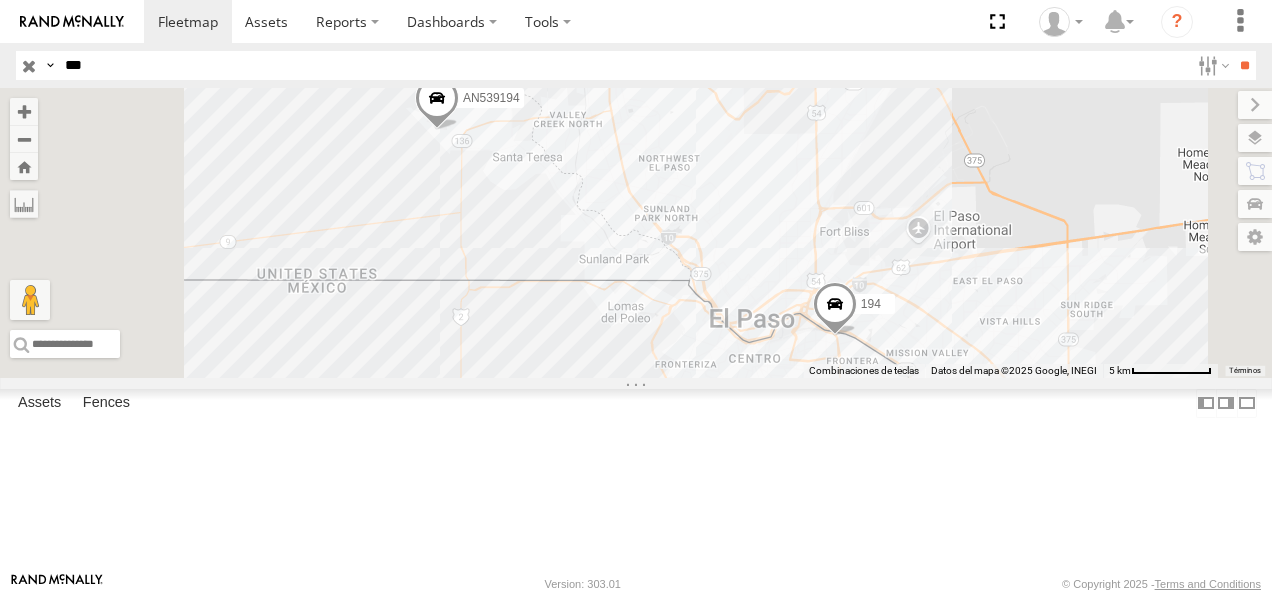 click on "194
FLEX NORTE" at bounding box center [0, 0] 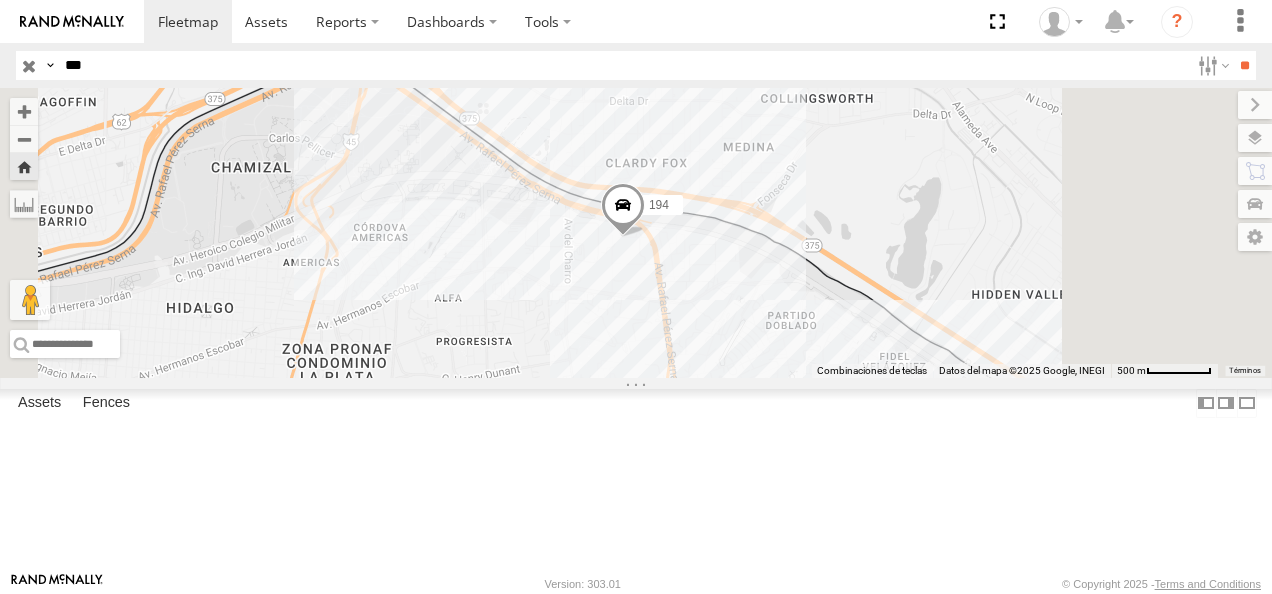 drag, startPoint x: 74, startPoint y: 49, endPoint x: 0, endPoint y: 49, distance: 74 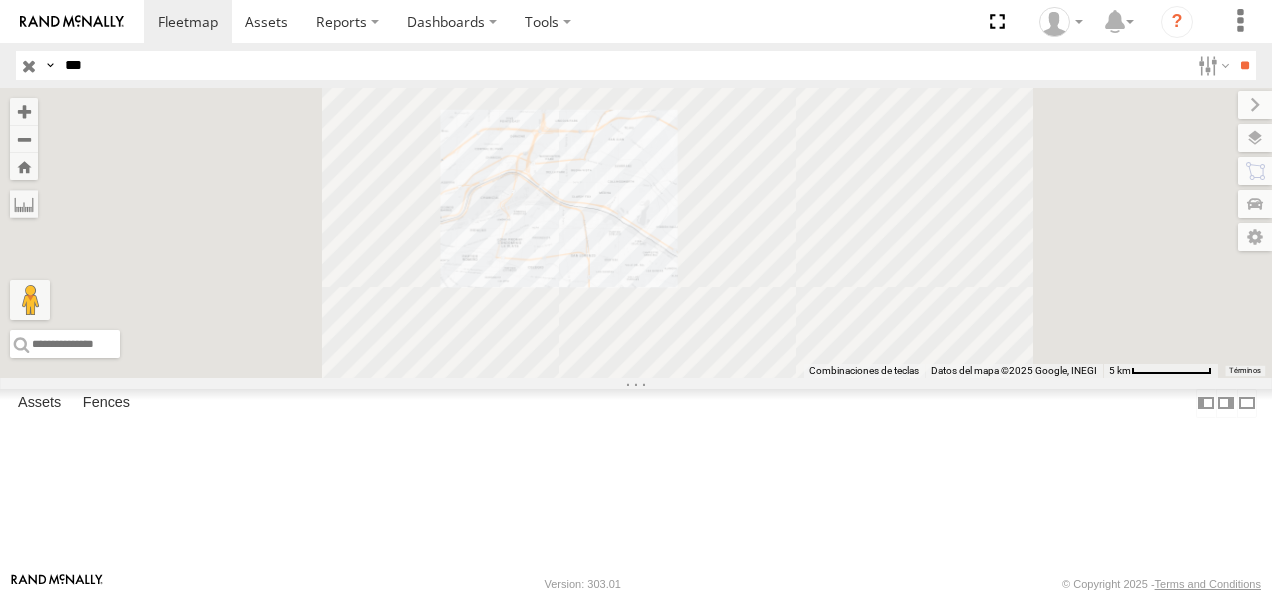 click on "626
FLEX NORTE" at bounding box center (0, 0) 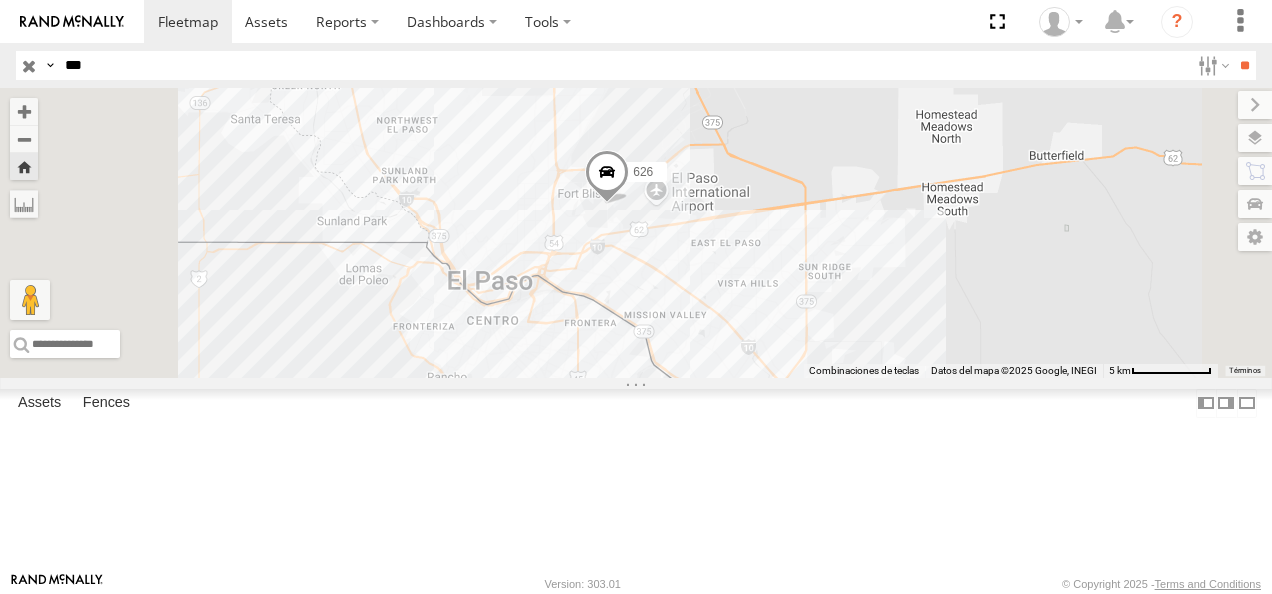 drag, startPoint x: 848, startPoint y: 408, endPoint x: 831, endPoint y: 376, distance: 36.23534 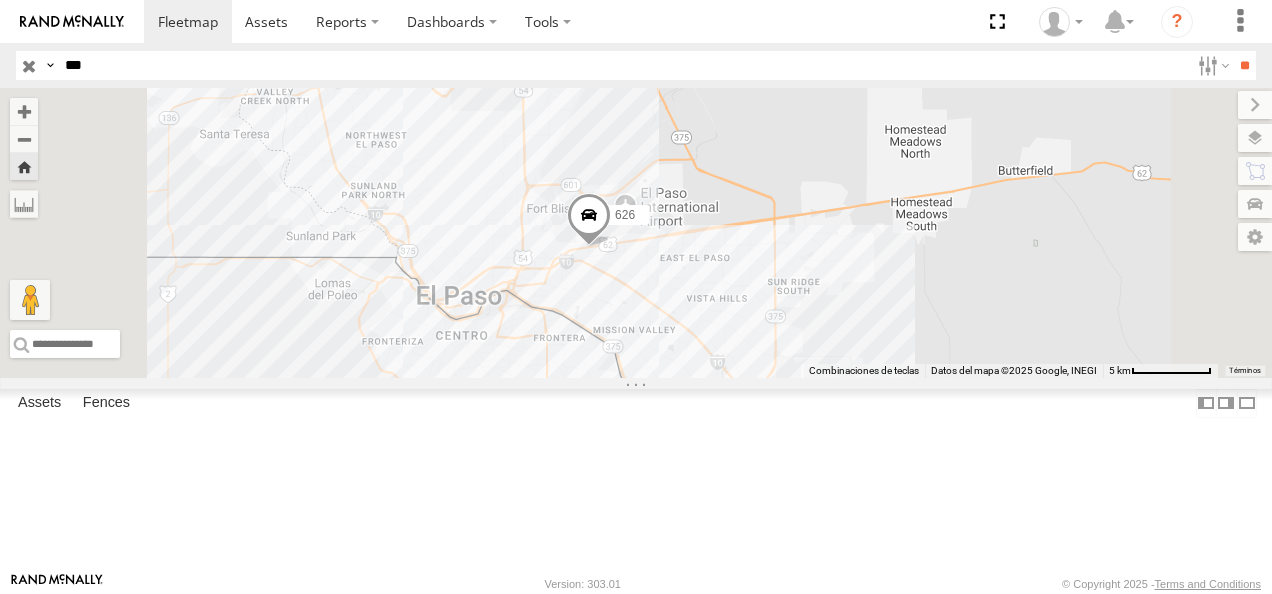 drag, startPoint x: 92, startPoint y: 64, endPoint x: 40, endPoint y: 64, distance: 52 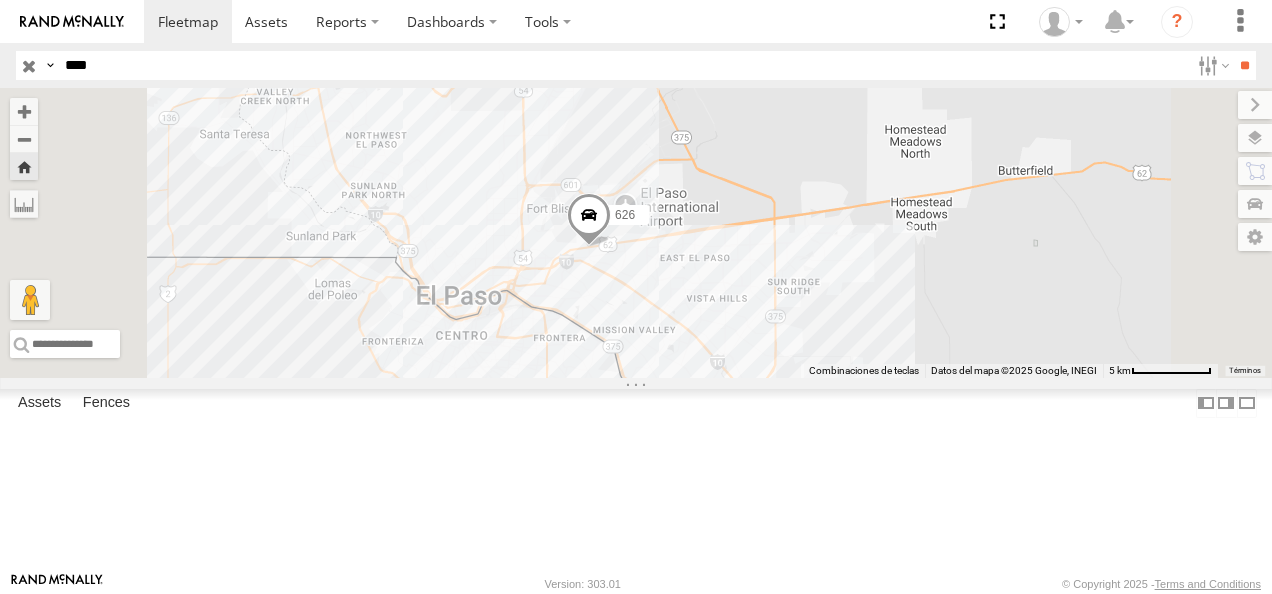 type on "****" 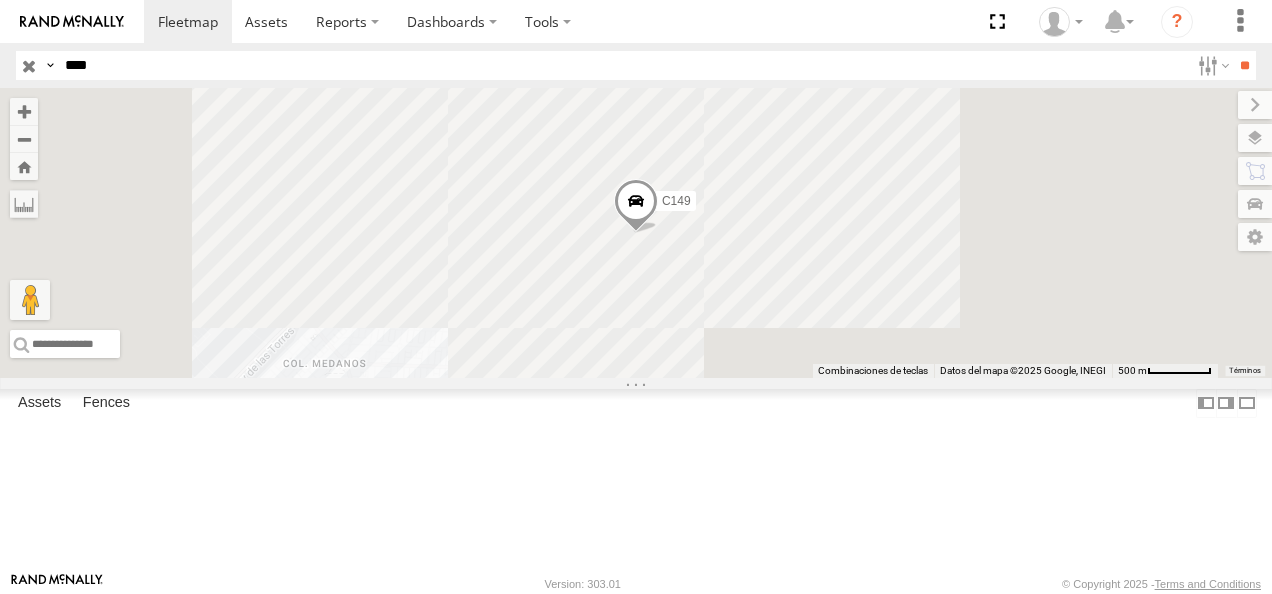 click on "C149" at bounding box center (0, 0) 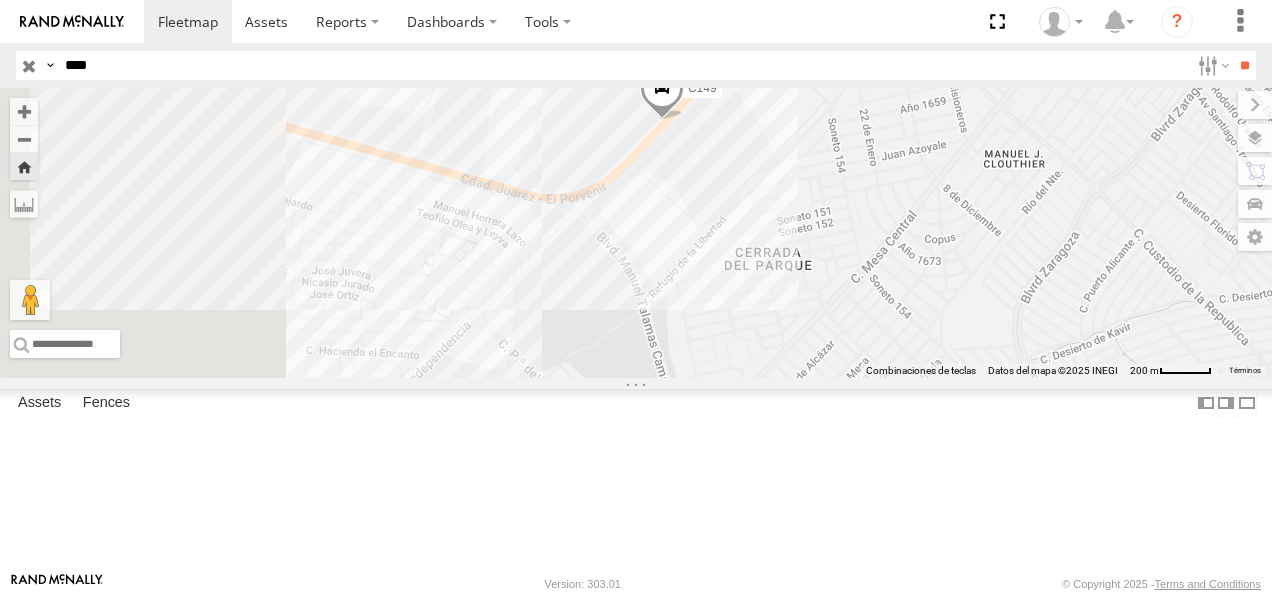 drag, startPoint x: 820, startPoint y: 477, endPoint x: 889, endPoint y: 313, distance: 177.92415 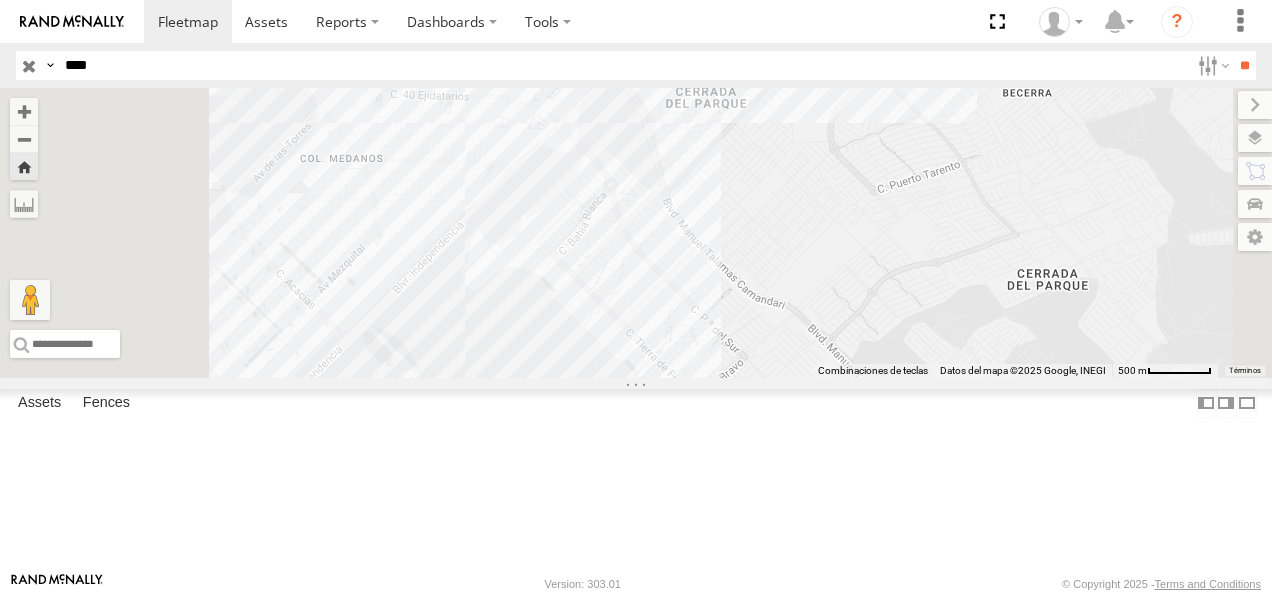 drag, startPoint x: 644, startPoint y: 385, endPoint x: 642, endPoint y: 244, distance: 141.01419 